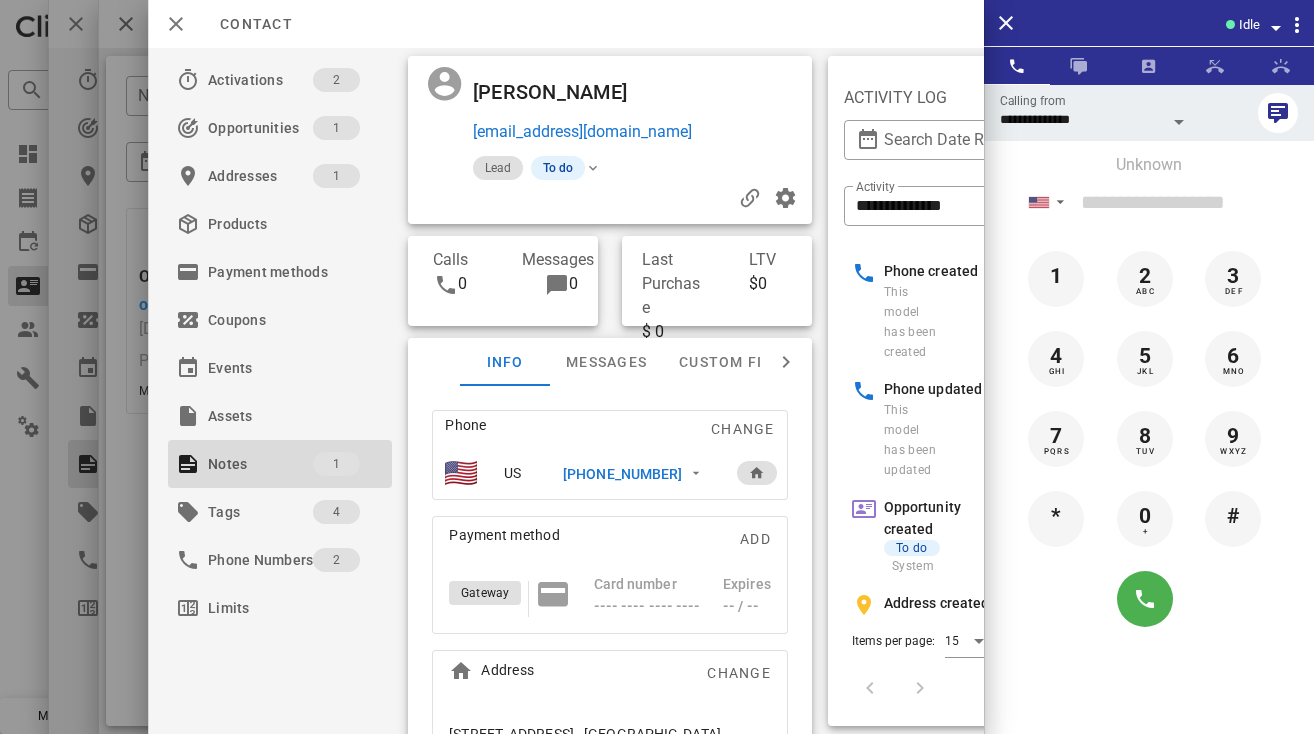 scroll, scrollTop: 376, scrollLeft: 0, axis: vertical 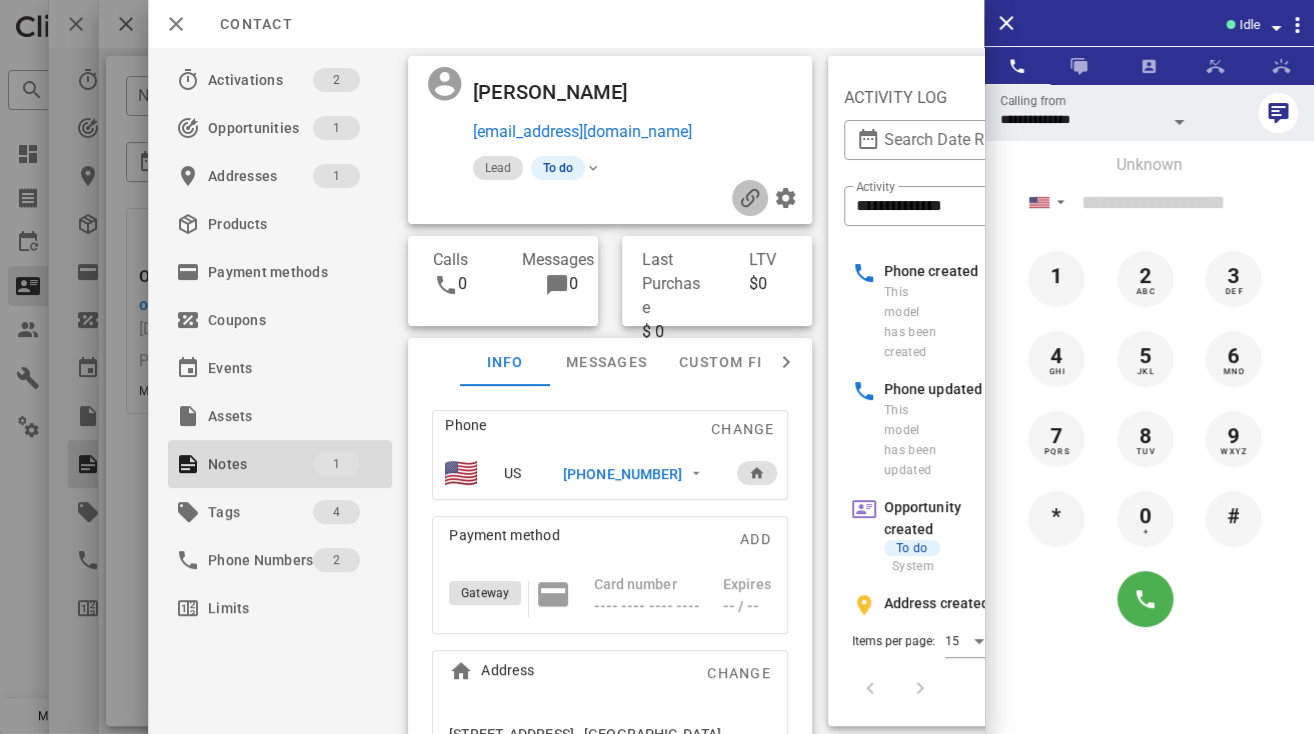 click at bounding box center [749, 198] 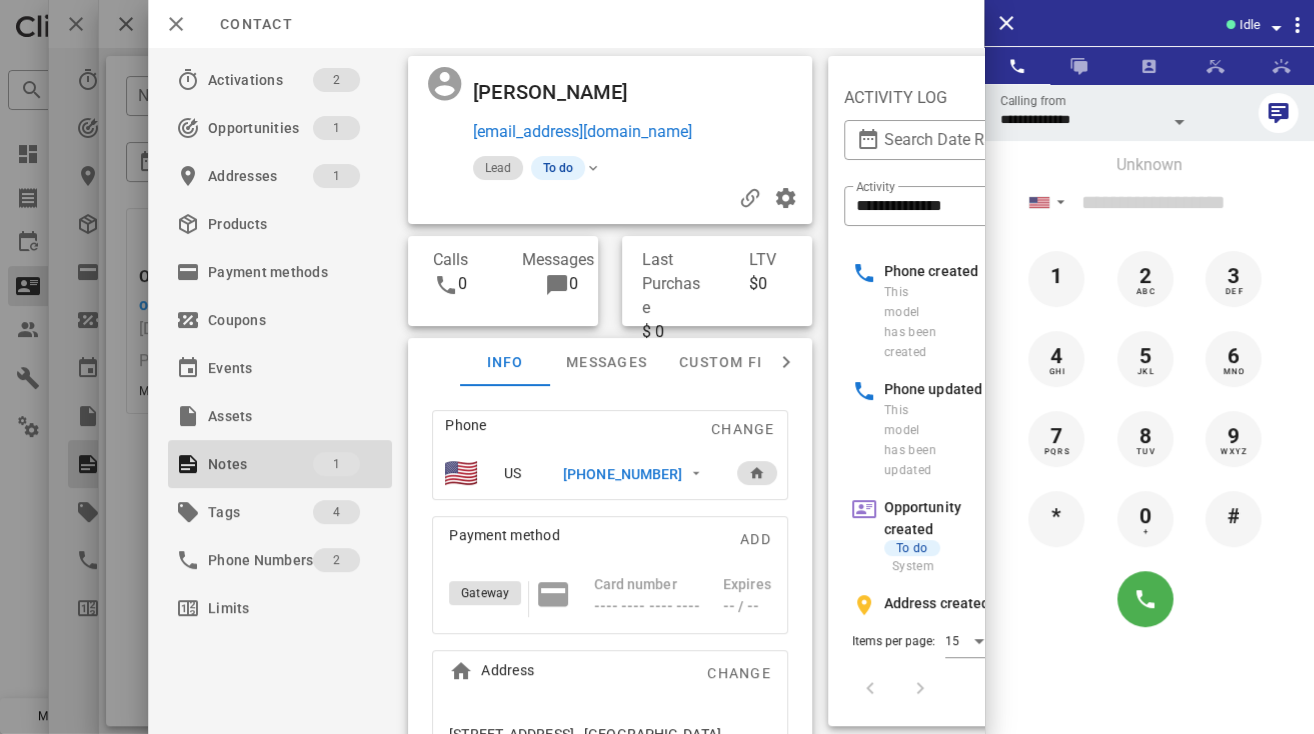 click on "[PERSON_NAME]" at bounding box center [554, 92] 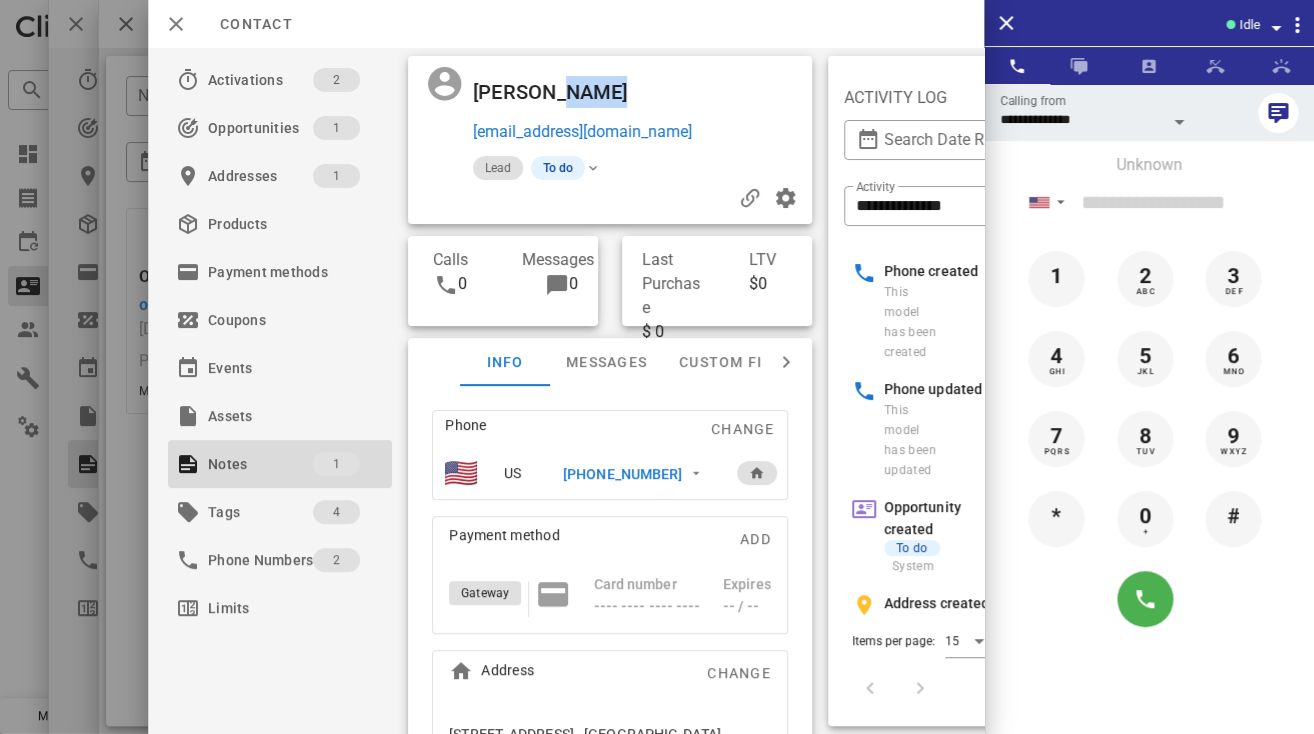 click on "[PERSON_NAME]" at bounding box center [554, 92] 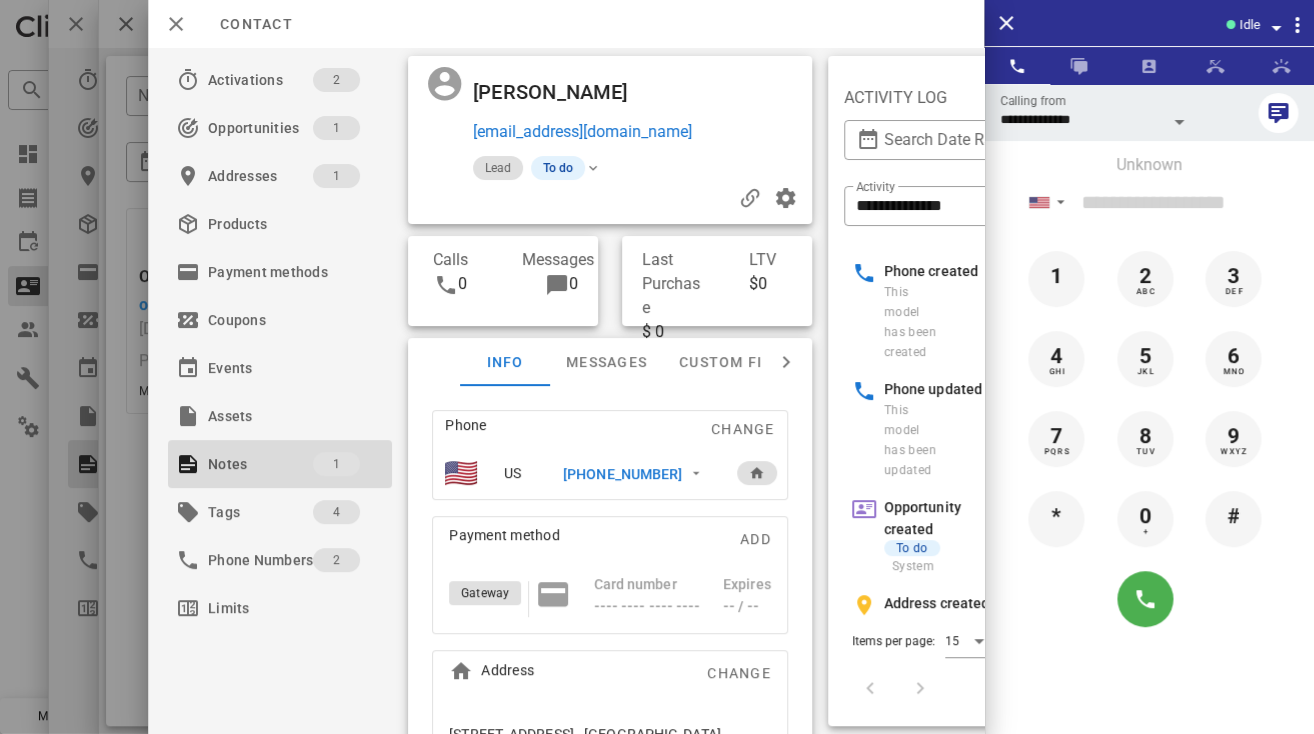 click on "[PERSON_NAME]" at bounding box center [554, 92] 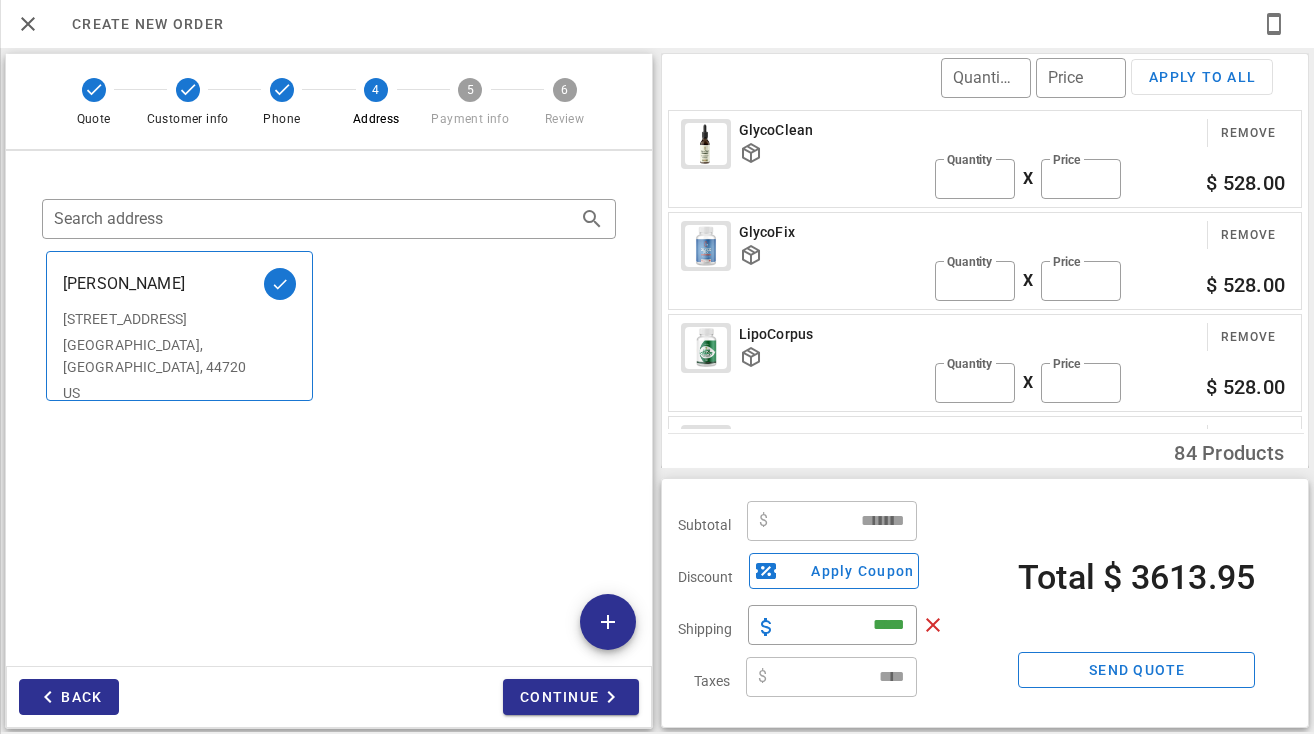 scroll, scrollTop: 225, scrollLeft: 0, axis: vertical 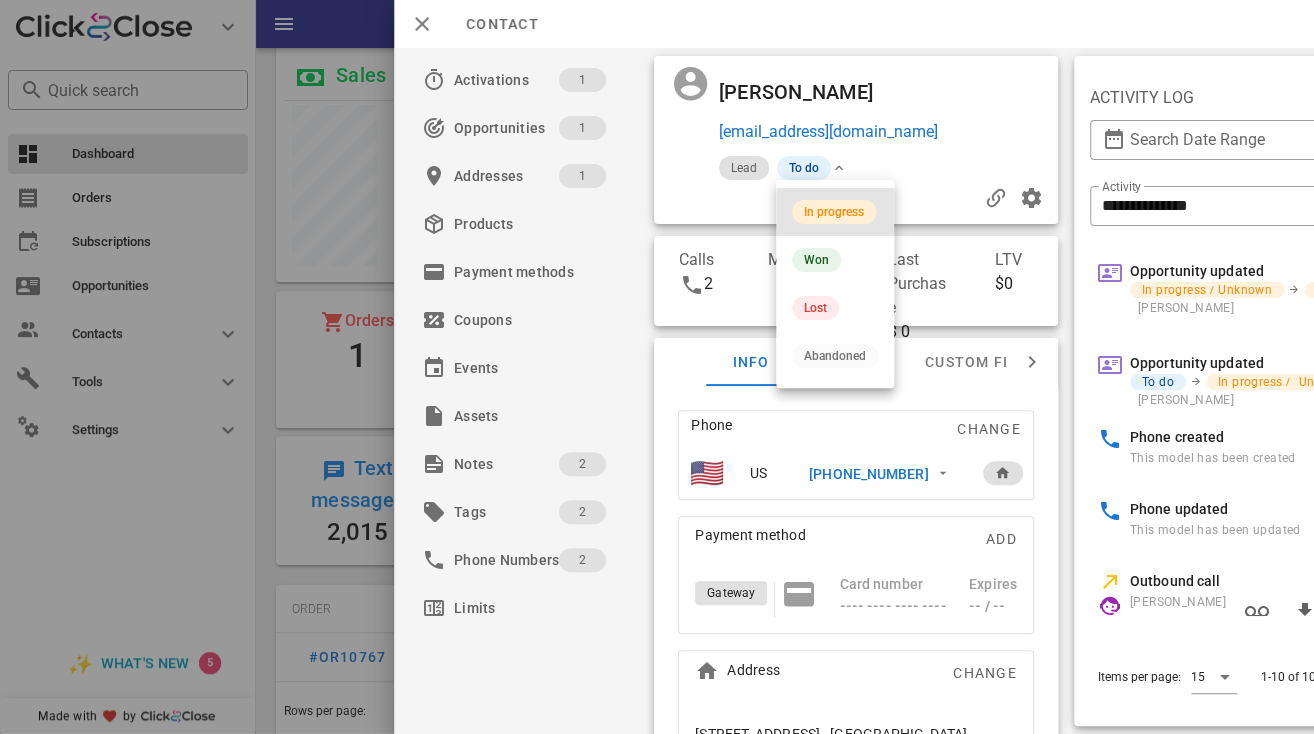 click on "In progress" at bounding box center [834, 212] 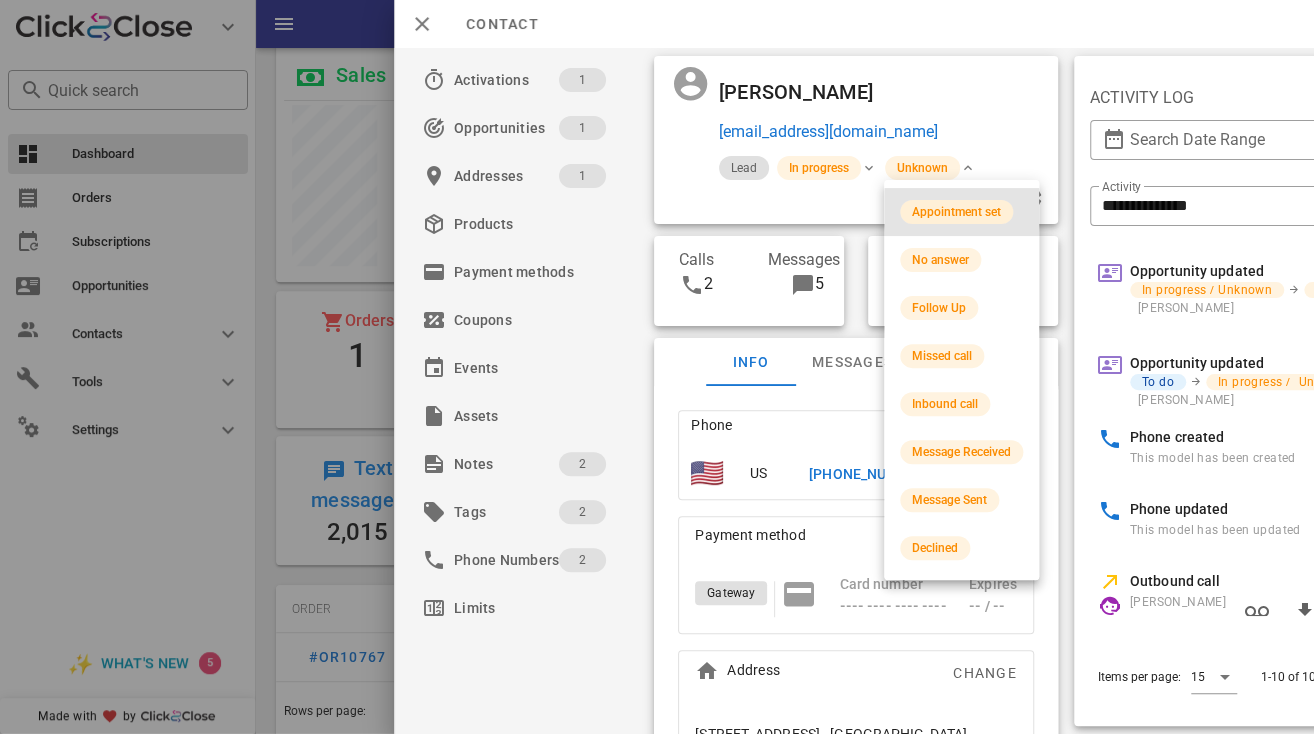 click on "Appointment set" at bounding box center [956, 212] 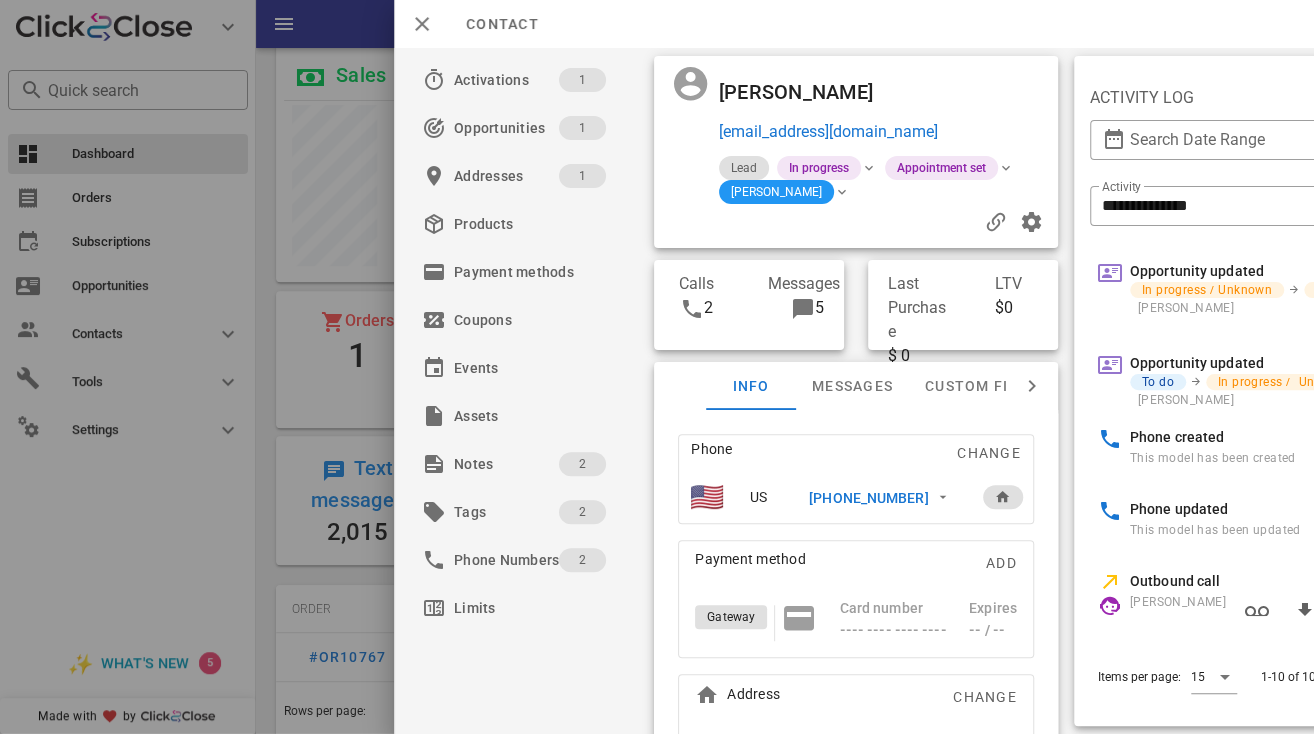 click at bounding box center [842, 192] 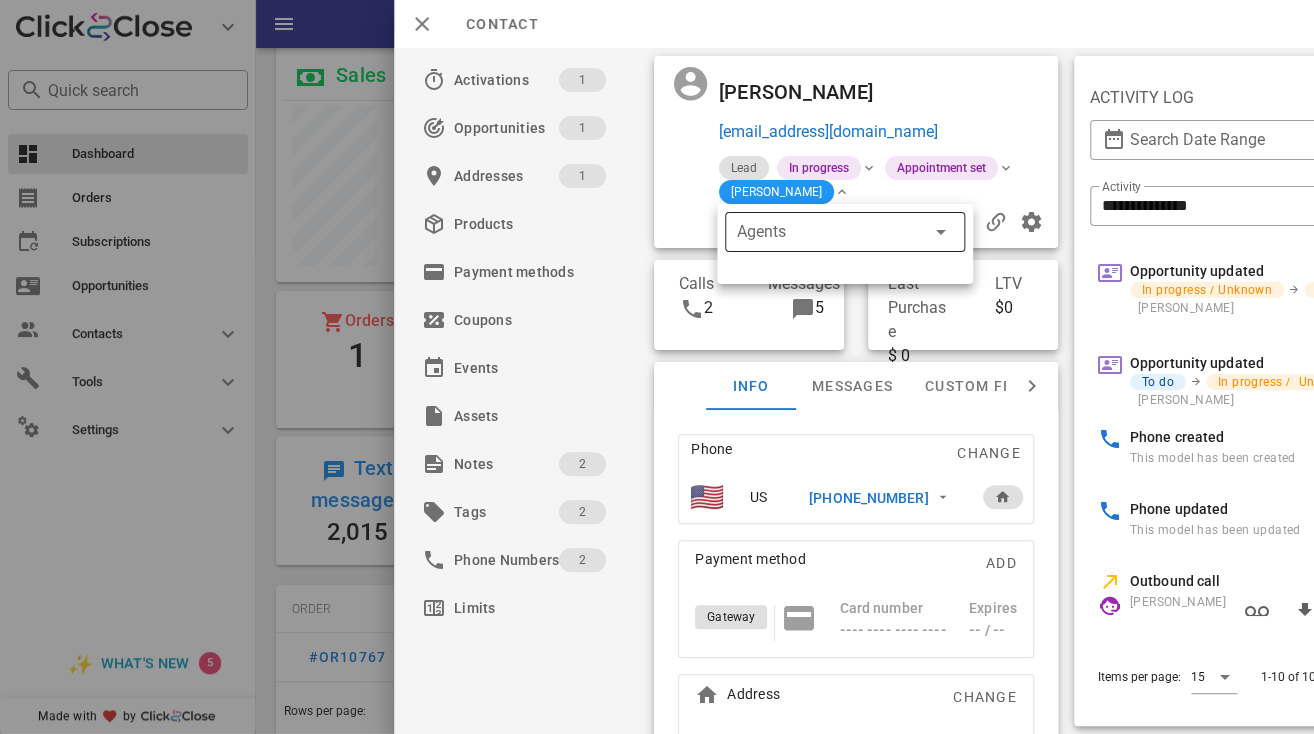 click at bounding box center (941, 232) 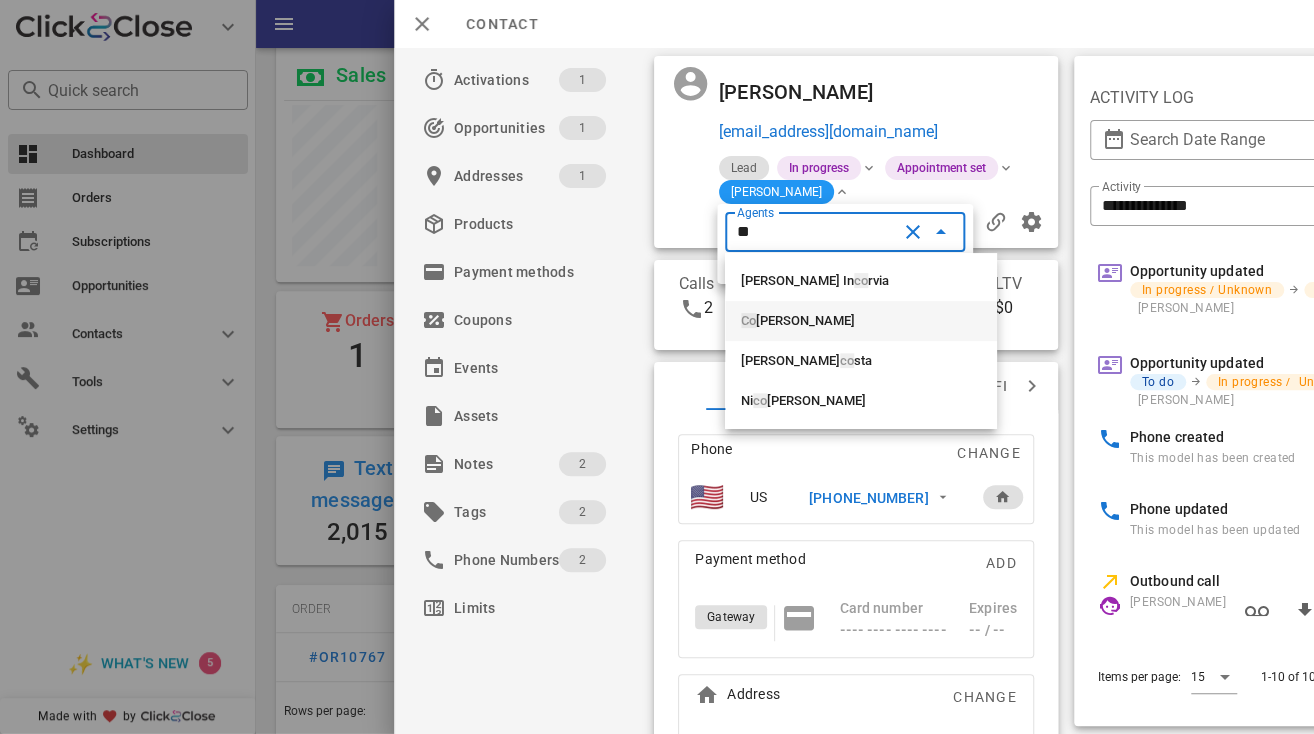 click on "Co dy Mann" at bounding box center [861, 321] 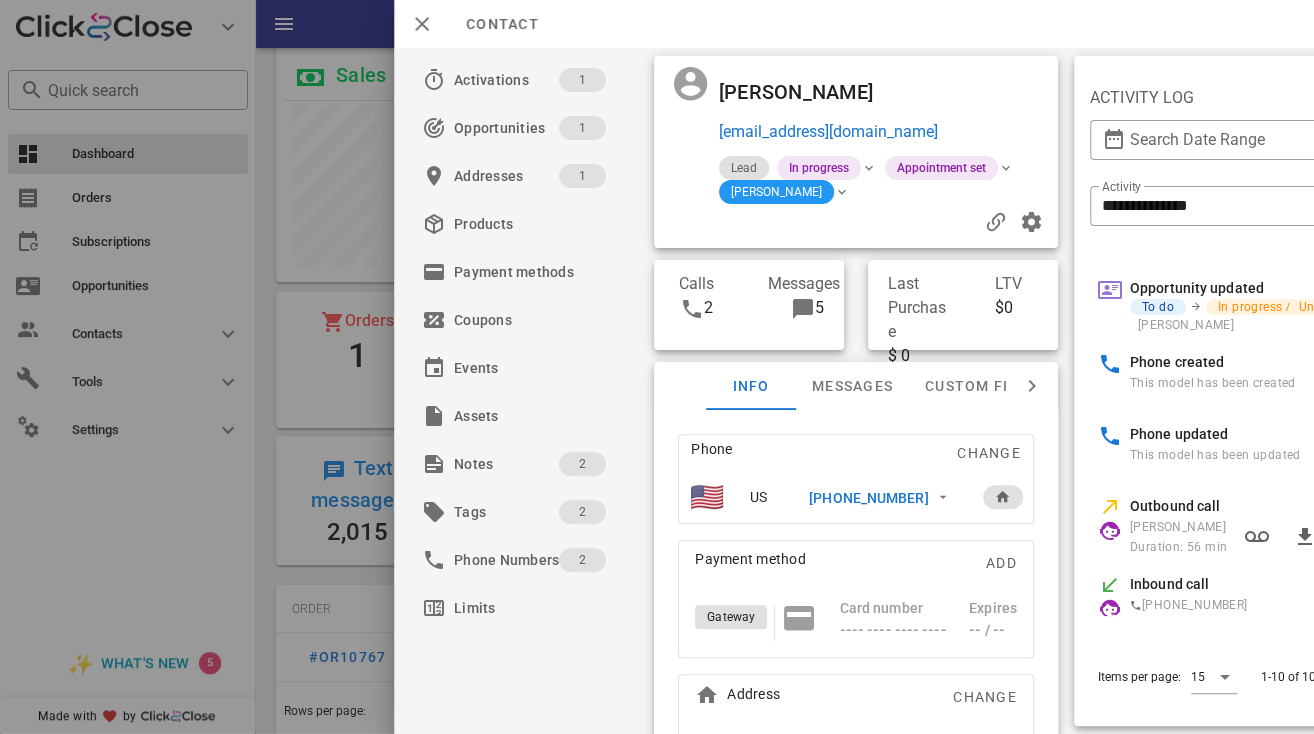 scroll, scrollTop: 108, scrollLeft: 0, axis: vertical 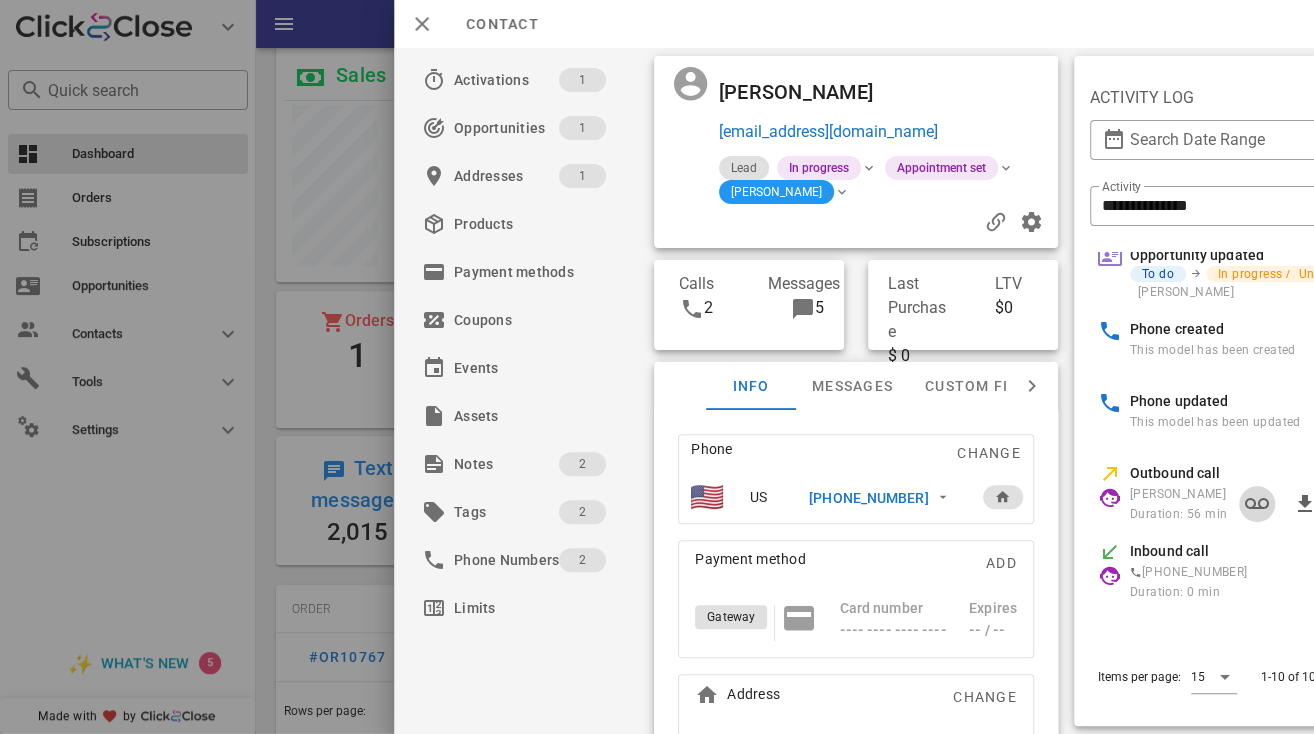 click at bounding box center [1257, 504] 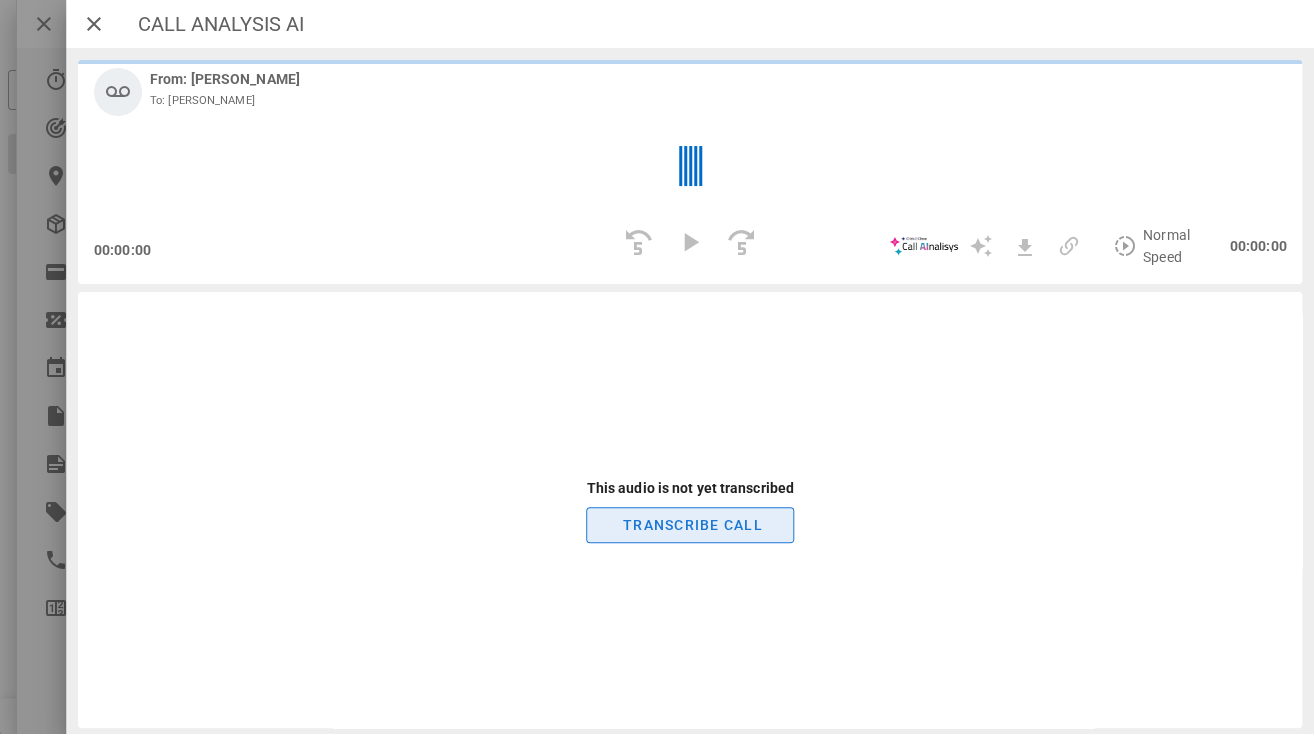click on "TRANSCRIBE CALL" at bounding box center [691, 525] 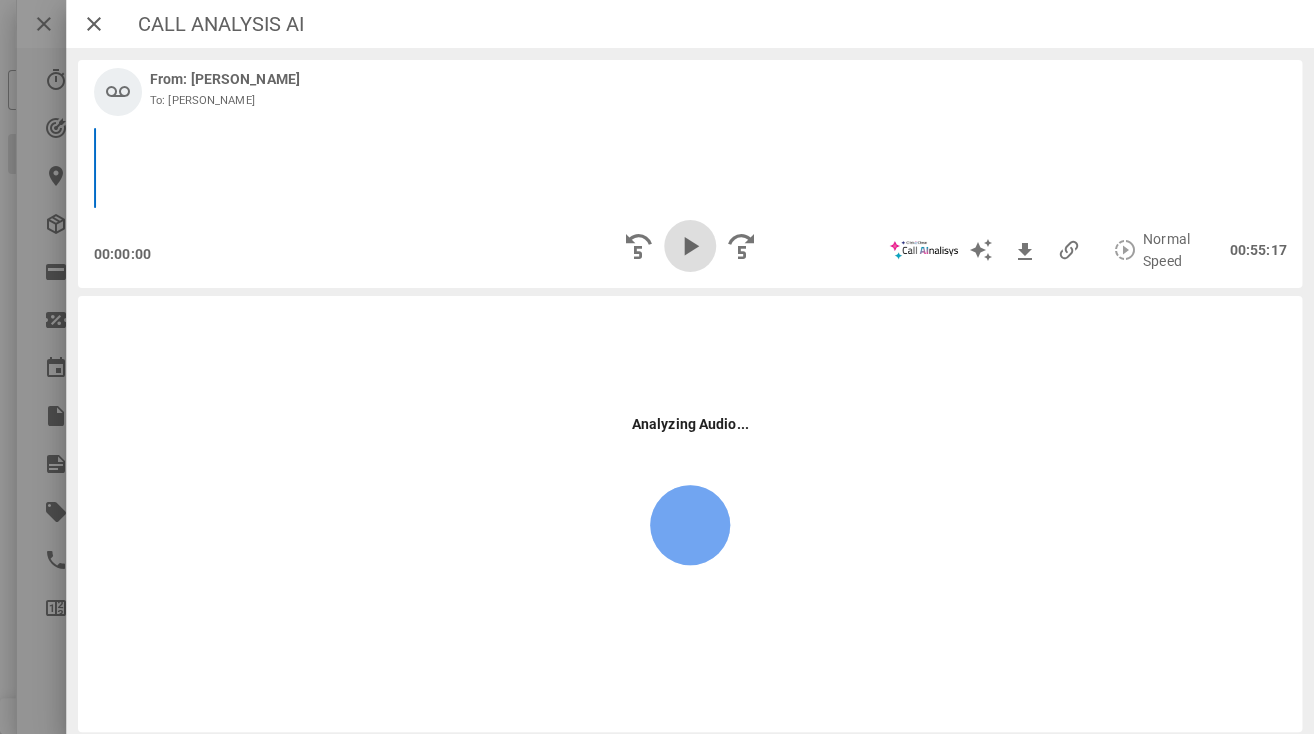 click at bounding box center (690, 246) 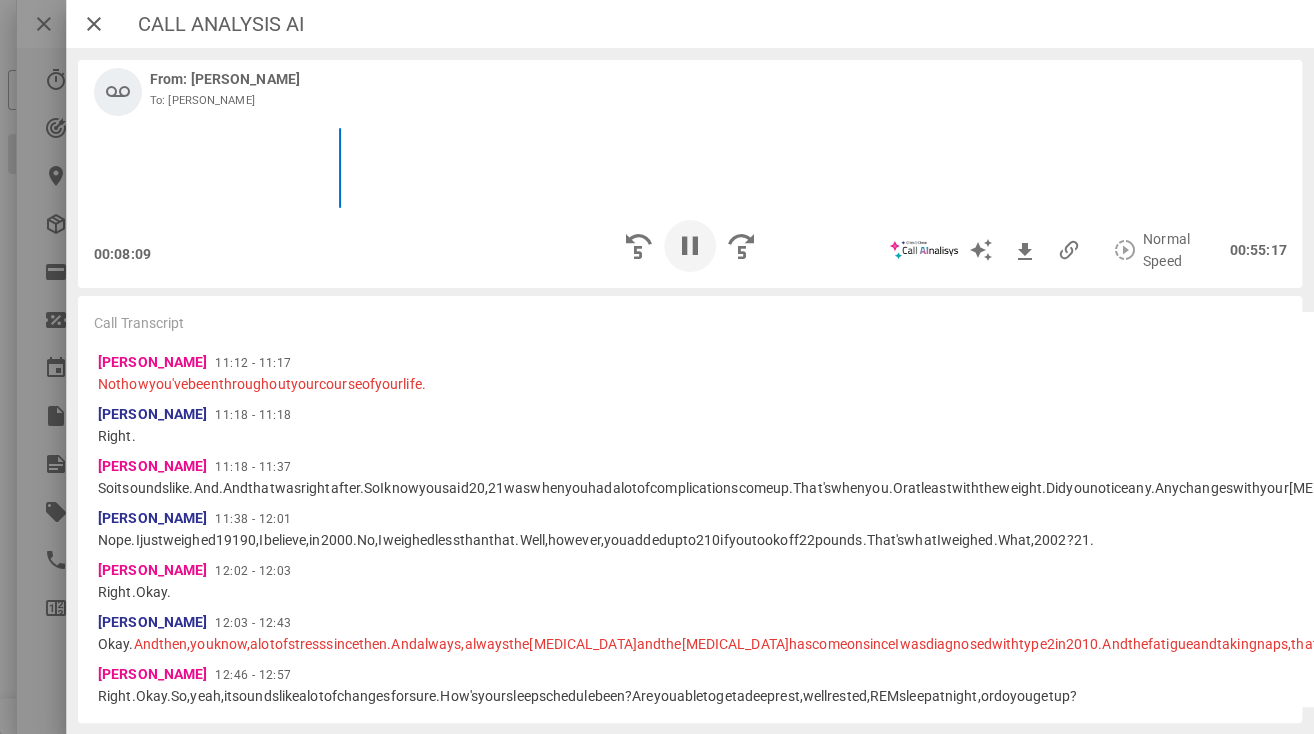 scroll, scrollTop: 3247, scrollLeft: 0, axis: vertical 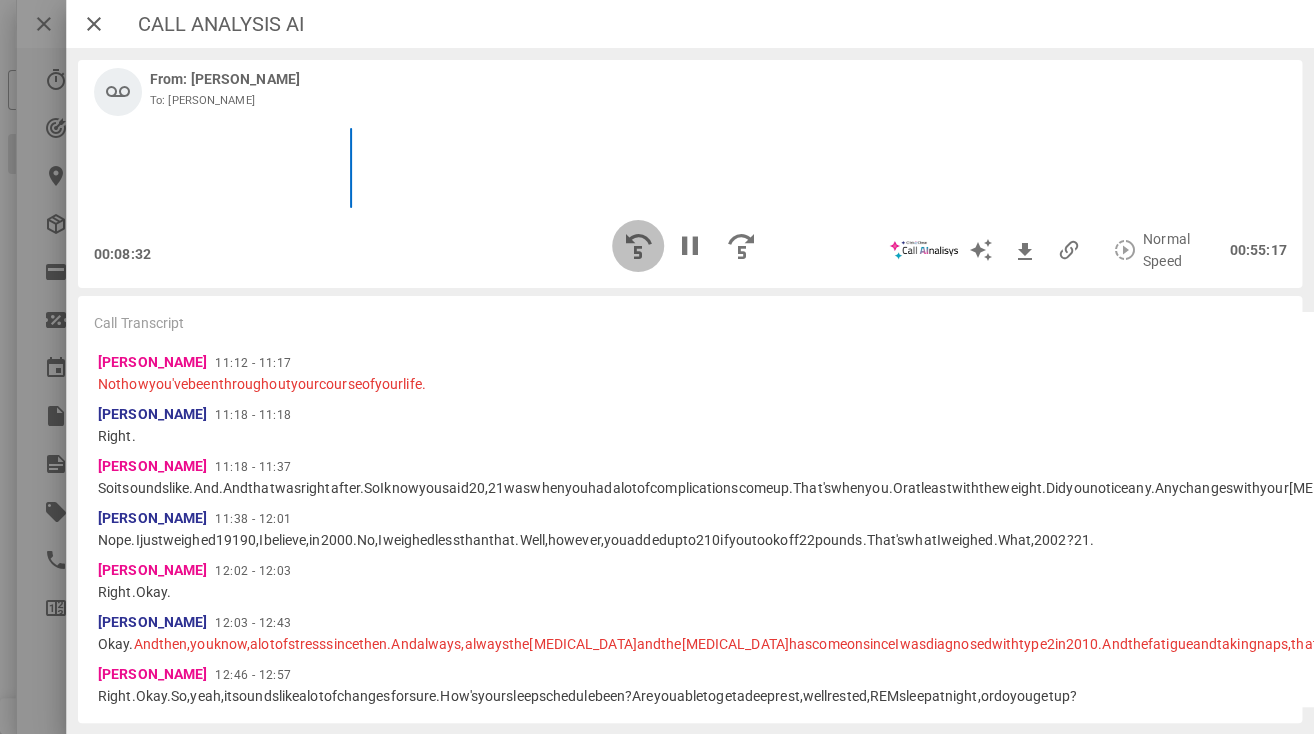click at bounding box center [638, 246] 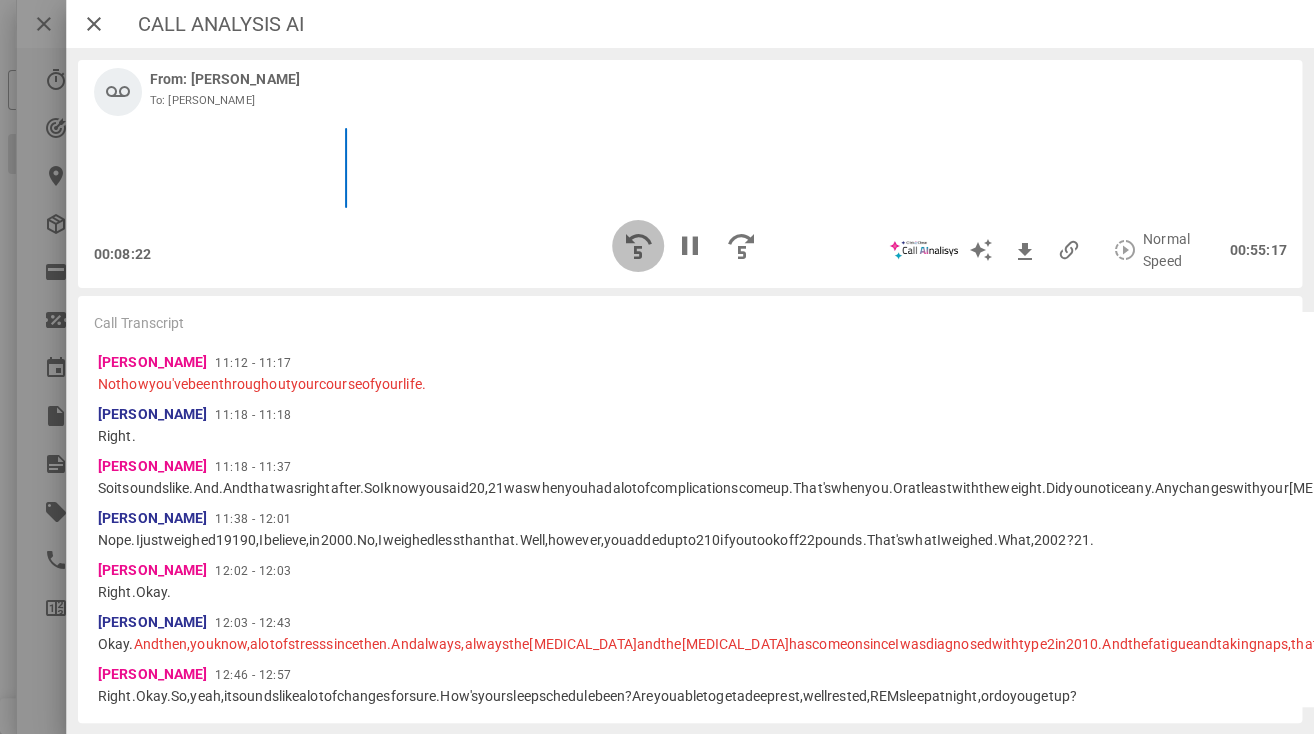 click at bounding box center (638, 246) 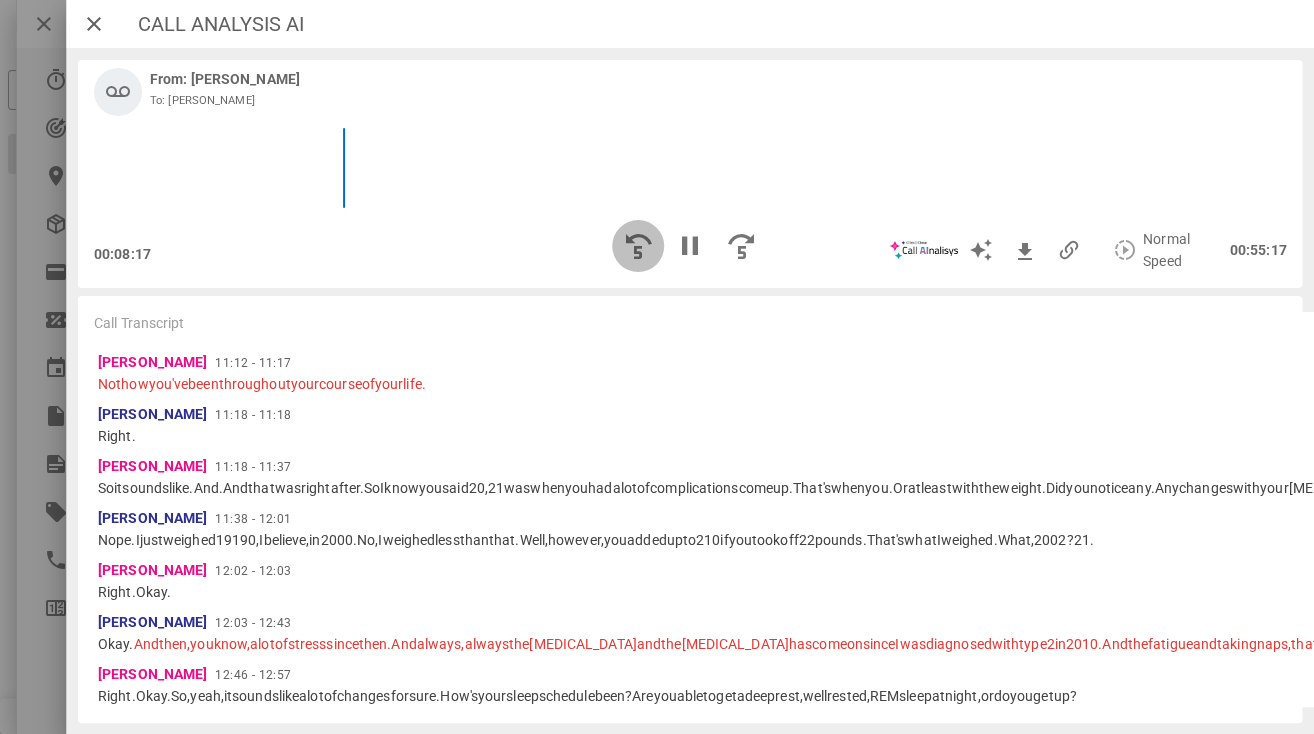 click at bounding box center (638, 246) 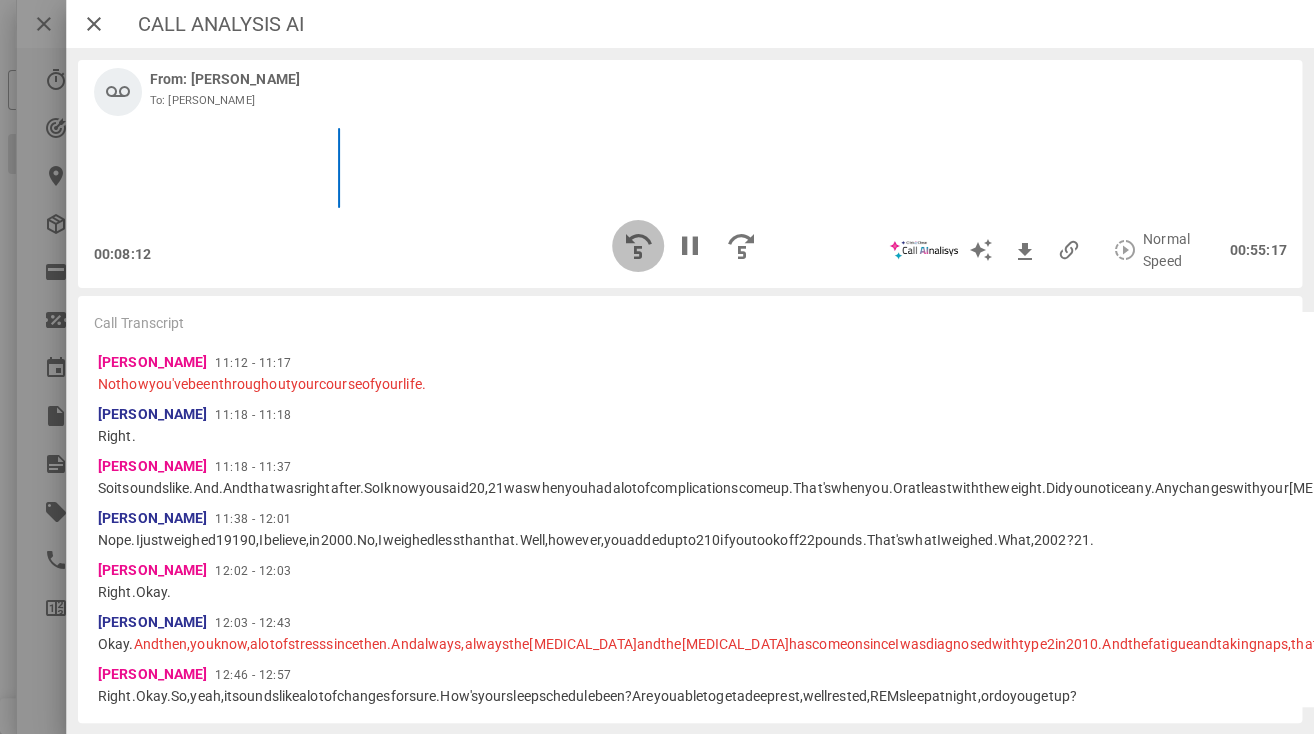 click at bounding box center [638, 246] 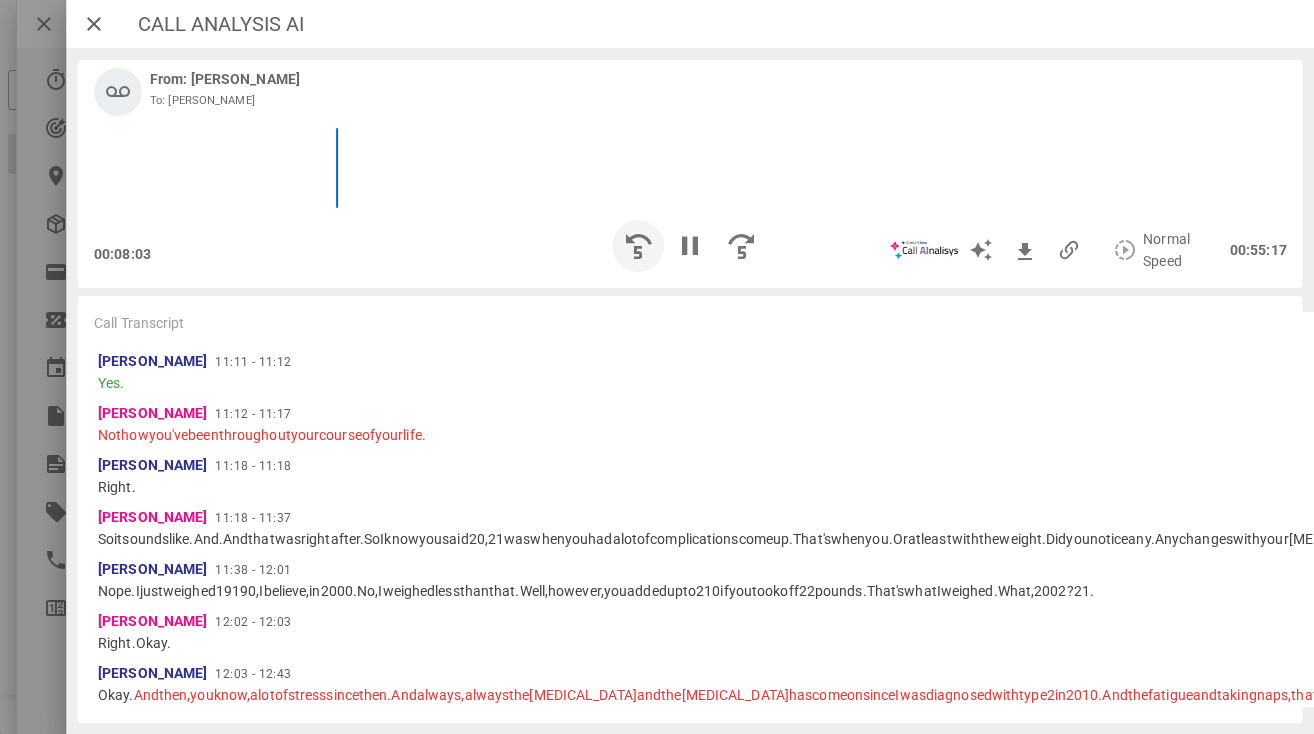 scroll, scrollTop: 3195, scrollLeft: 0, axis: vertical 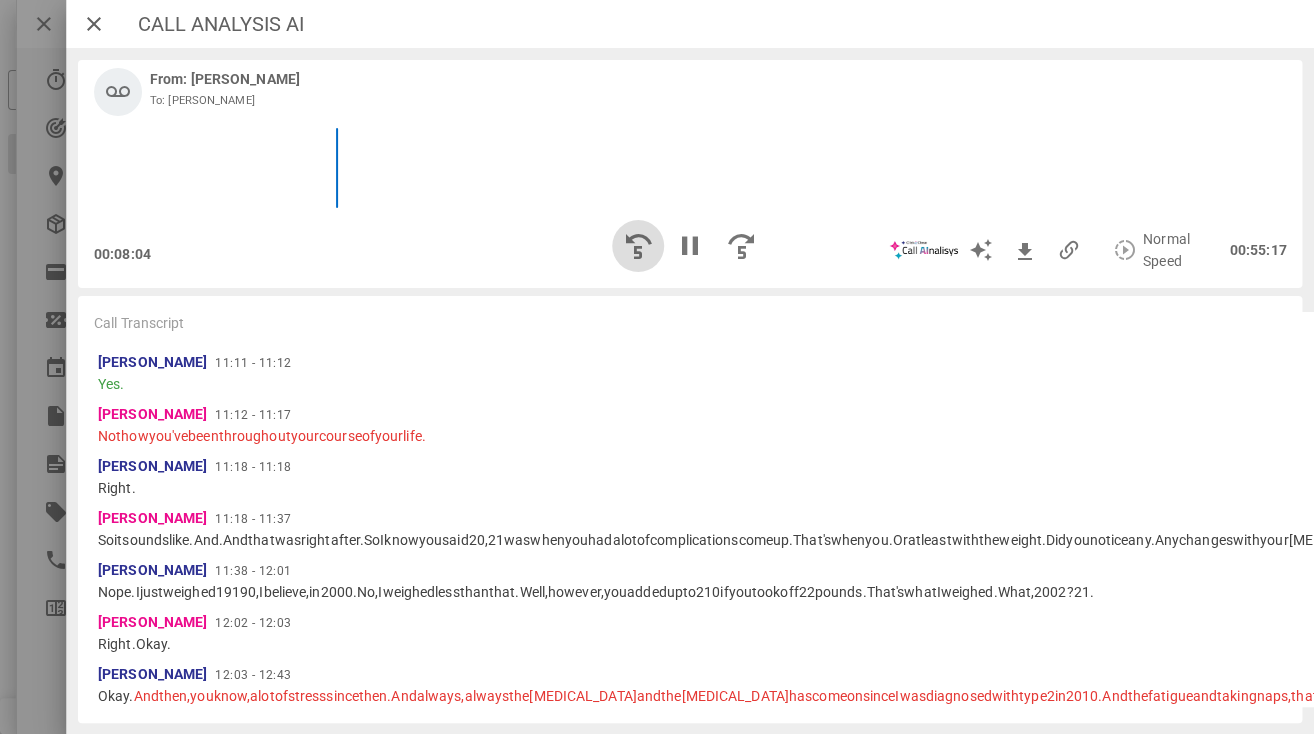 click at bounding box center [638, 246] 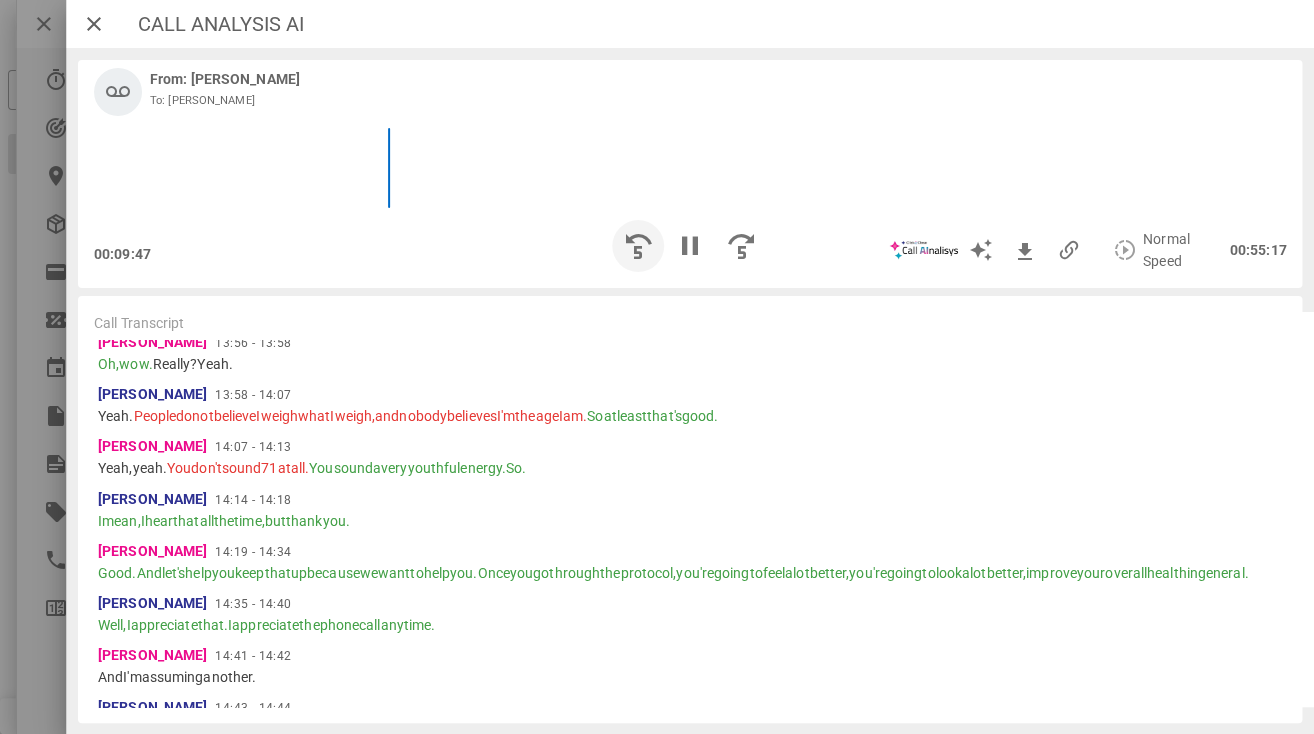 scroll, scrollTop: 3787, scrollLeft: 0, axis: vertical 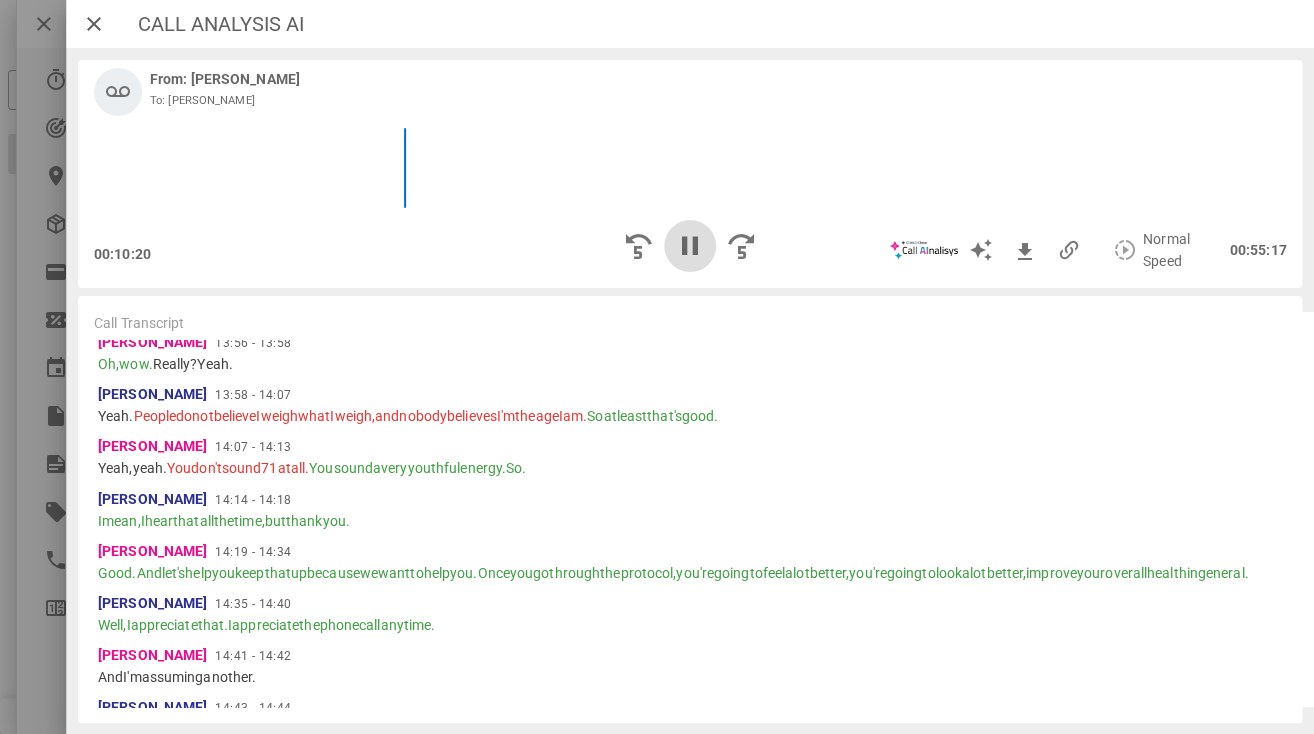click at bounding box center [690, 246] 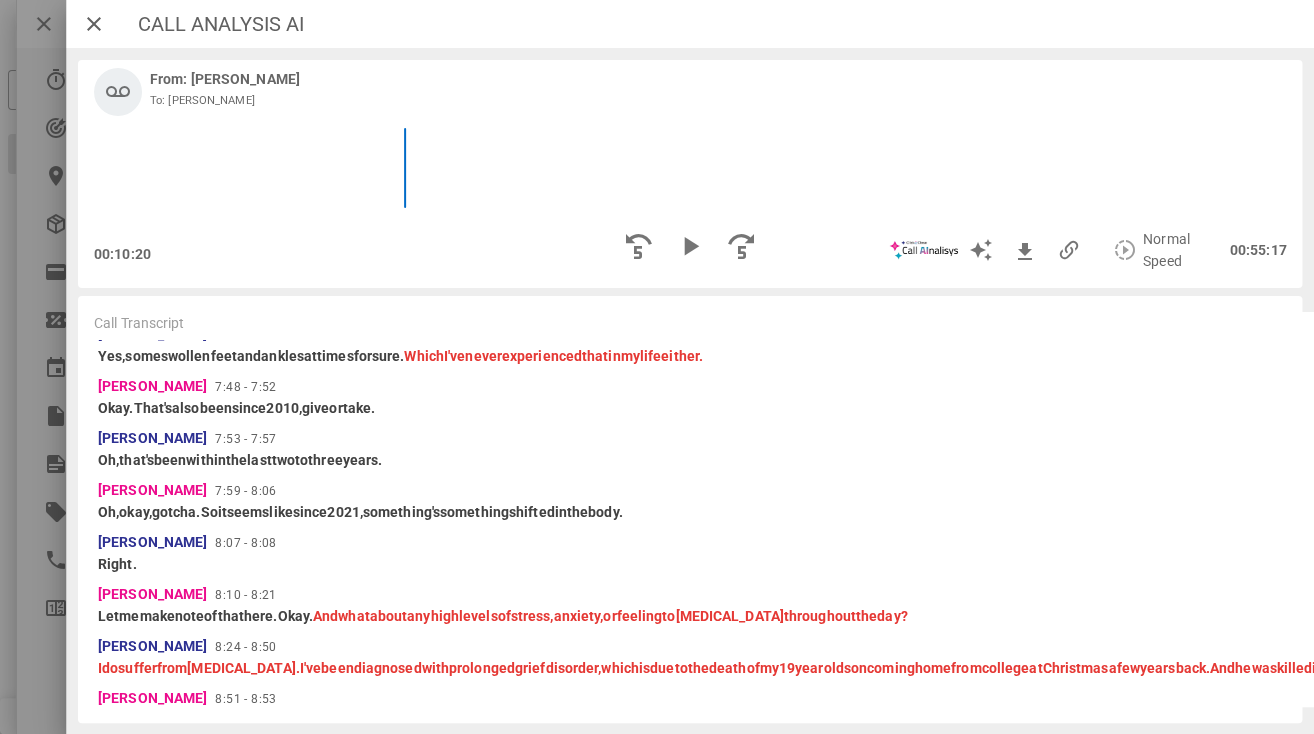 scroll, scrollTop: 2371, scrollLeft: 0, axis: vertical 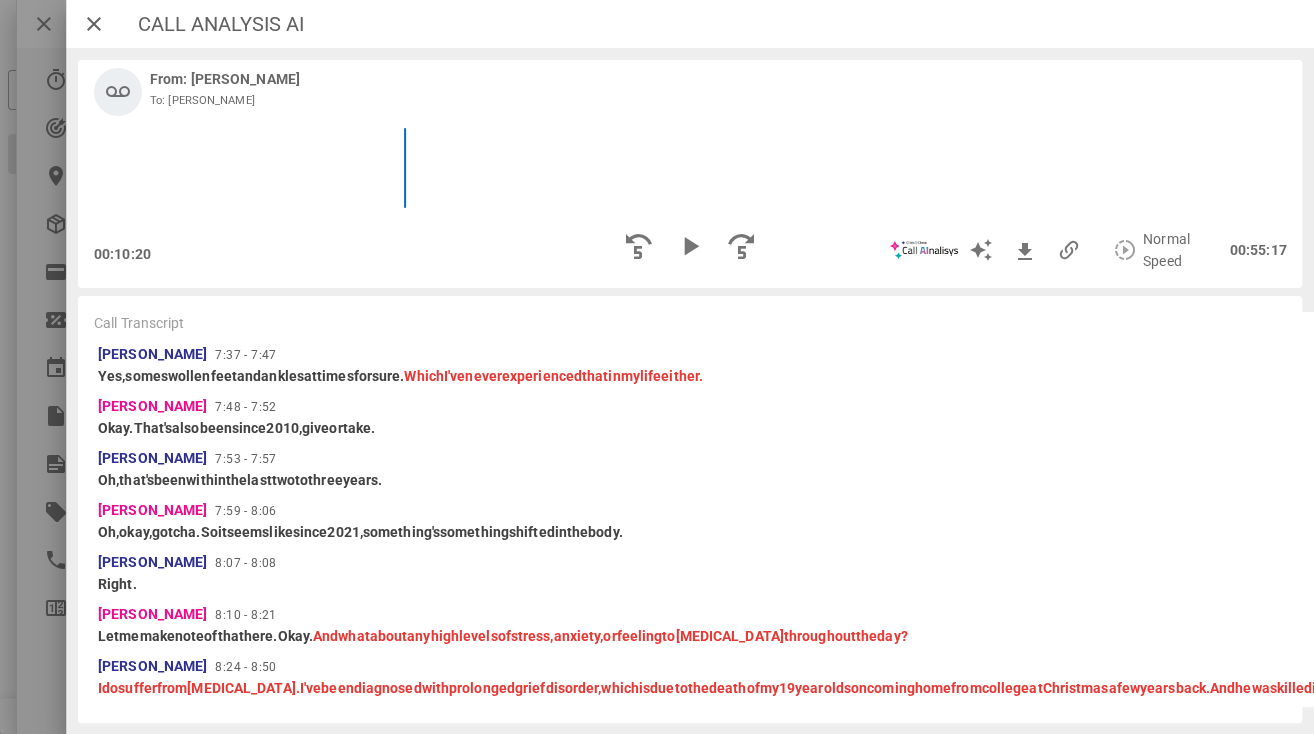 drag, startPoint x: 83, startPoint y: 396, endPoint x: 178, endPoint y: 611, distance: 235.05319 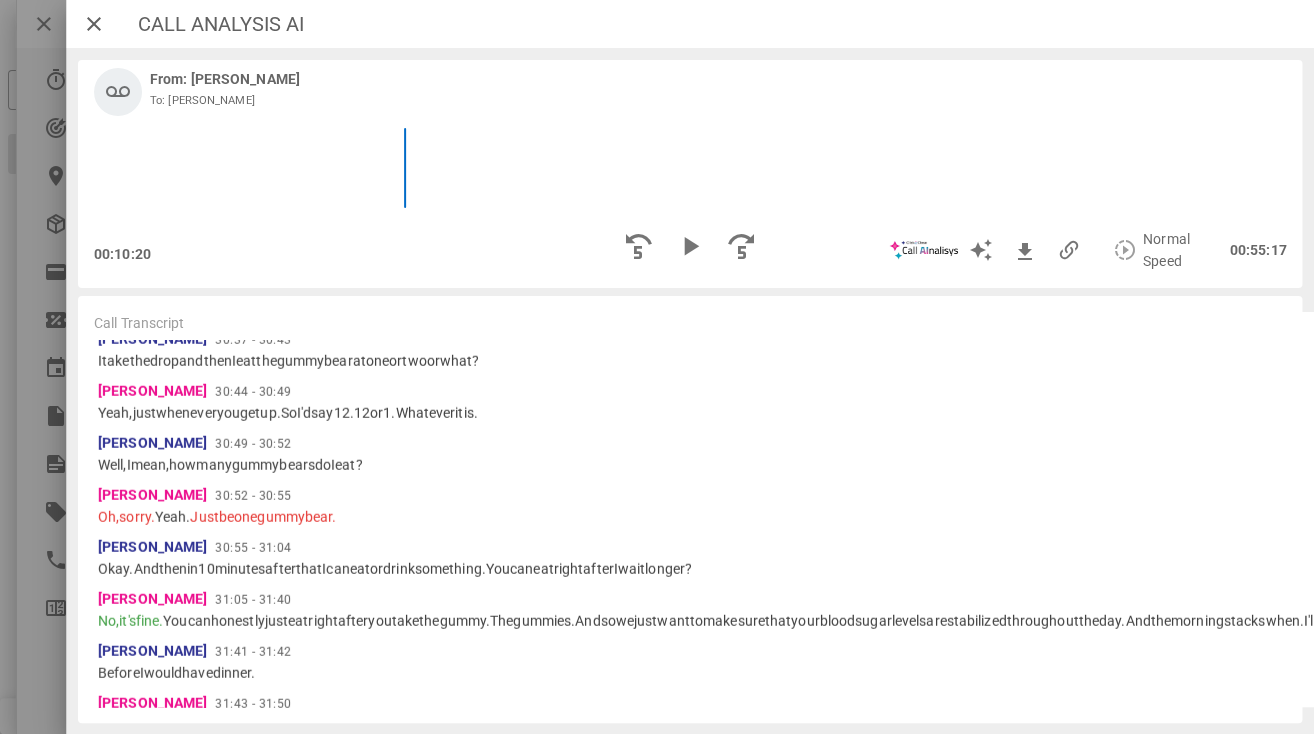 scroll, scrollTop: 8575, scrollLeft: 0, axis: vertical 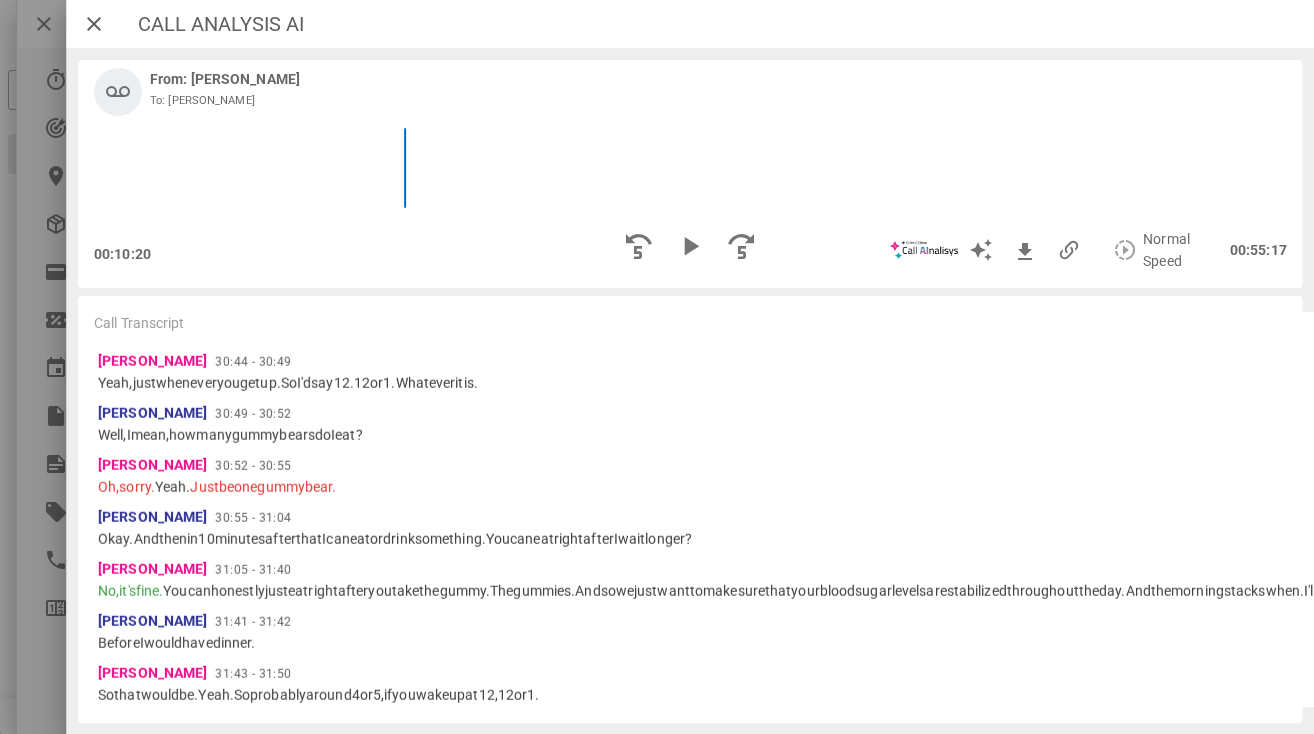copy on "Cody Michaels  6:26 - 6:43  Okay,   gotcha.   Okay,   so   22   pounds   since   2021.   And   are   you   done   with   any   of   the   following   complications,   Brenda,   Any   blurred   vision,   neuropathy,   pins   and   needles,   tingling   around   this   in   the   hands   and   feet.   Swollen   feet.  Brenda Jobes  6:43 - 6:46  Okay,   just   a   minute,   just   a   minute.   Just   slow   down   a   little   bit.   Okay.  Cody Michaels  6:47 - 6:47  Okay.  Brenda Jobes  6:47 - 6:48  Start   all   over.  Cody Michaels  6:49 - 6:54  Yeah.   So   blurred   vision,   neuropathy.  Brenda Jobes  6:54 - 7:05  I   don't   think   my   vision's   as   good   as   it   used   to   be.   Yeah,   I   will   have   to   agree   with   that.   And   I   absolutely   have   neuropathy   in   my   feet,   but   what   I   experience   is   burning.  Cody Michaels  7:07 - 7:13  Goodness.   Okay.   As   it.   Has   it   always   been   like   that   with   the.   Since   you've   experienced   the   neuropa..." 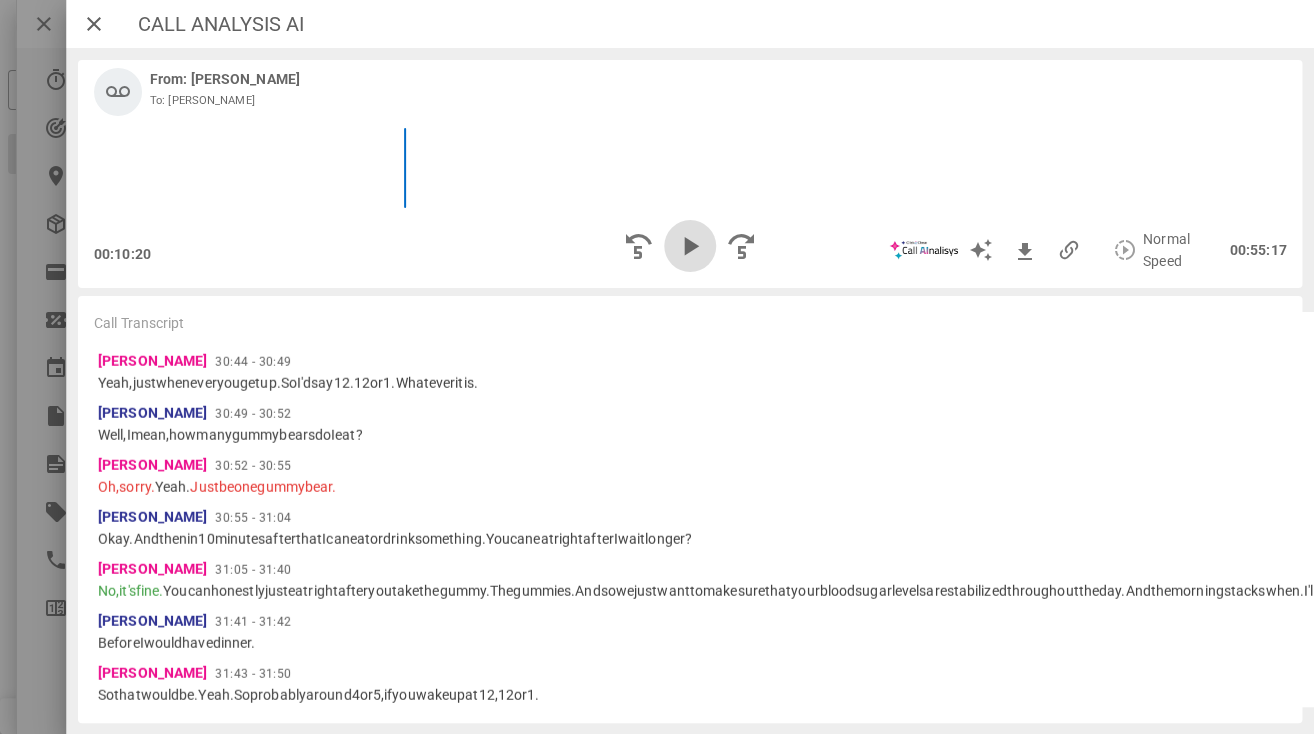 click at bounding box center (690, 246) 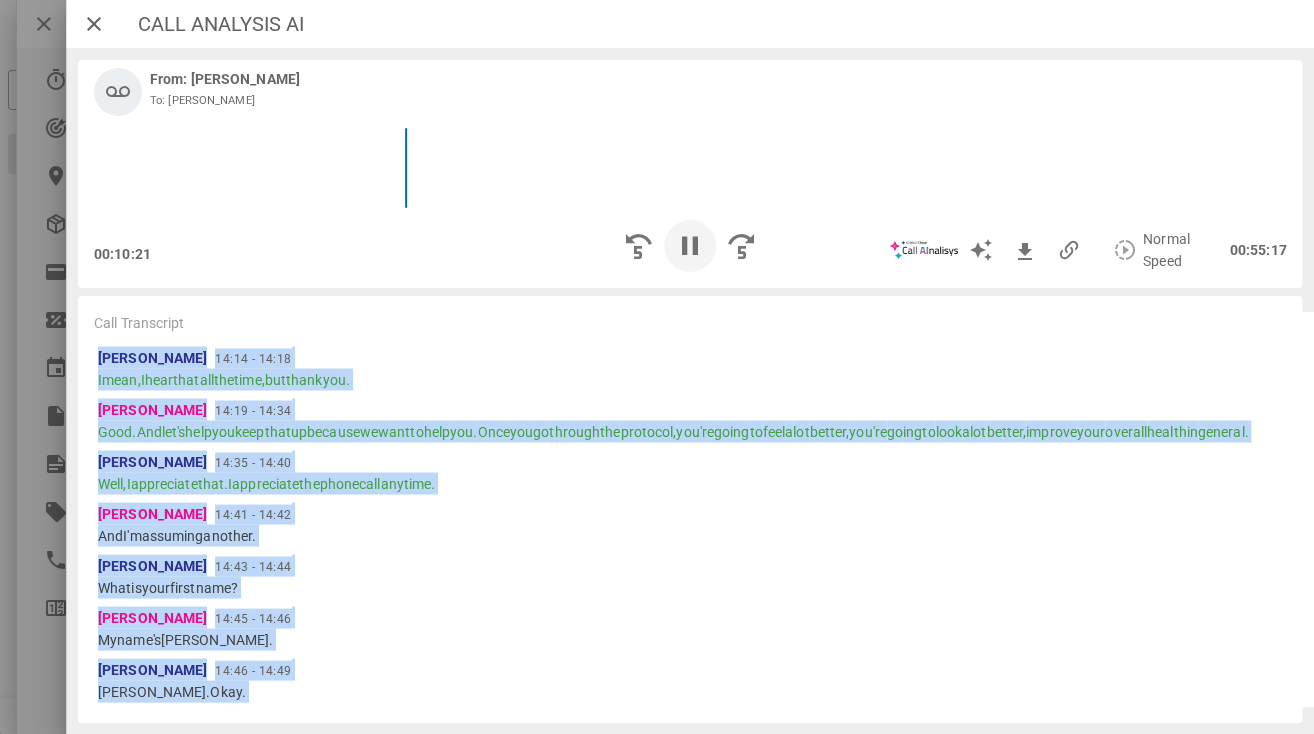 scroll, scrollTop: 3927, scrollLeft: 0, axis: vertical 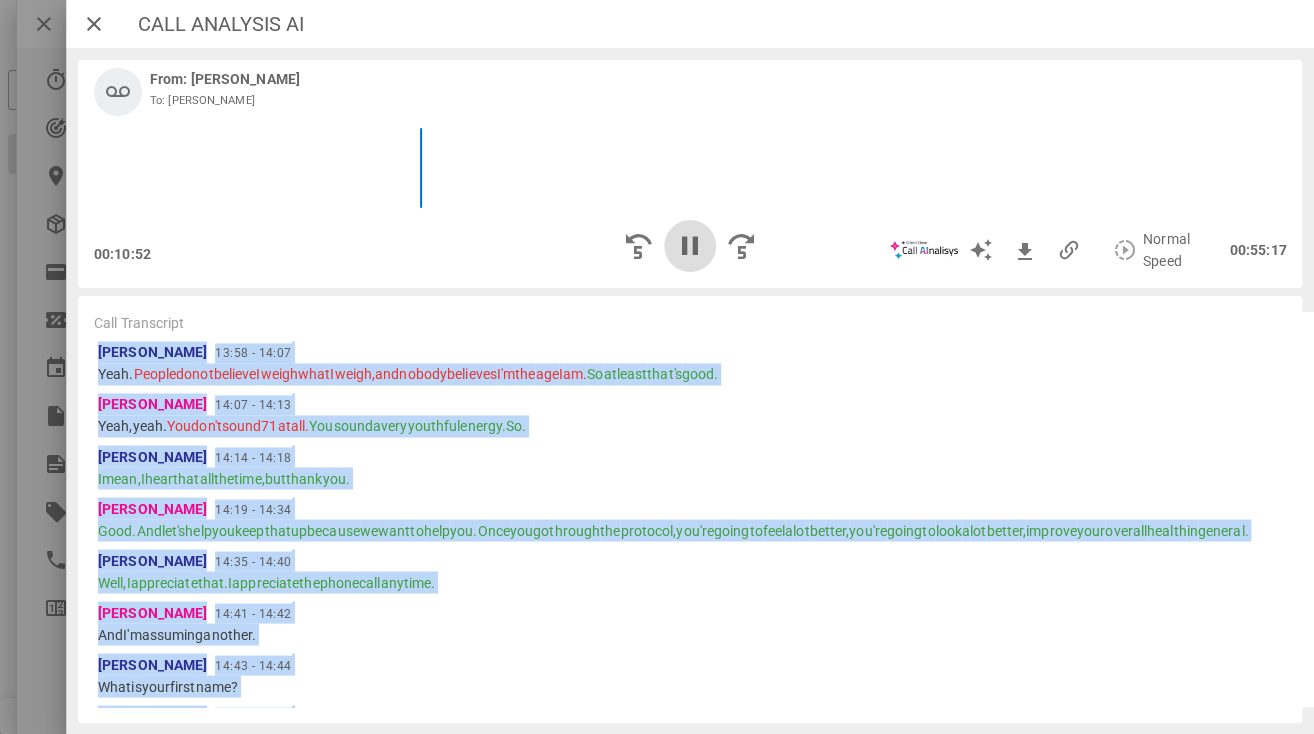 click at bounding box center (690, 246) 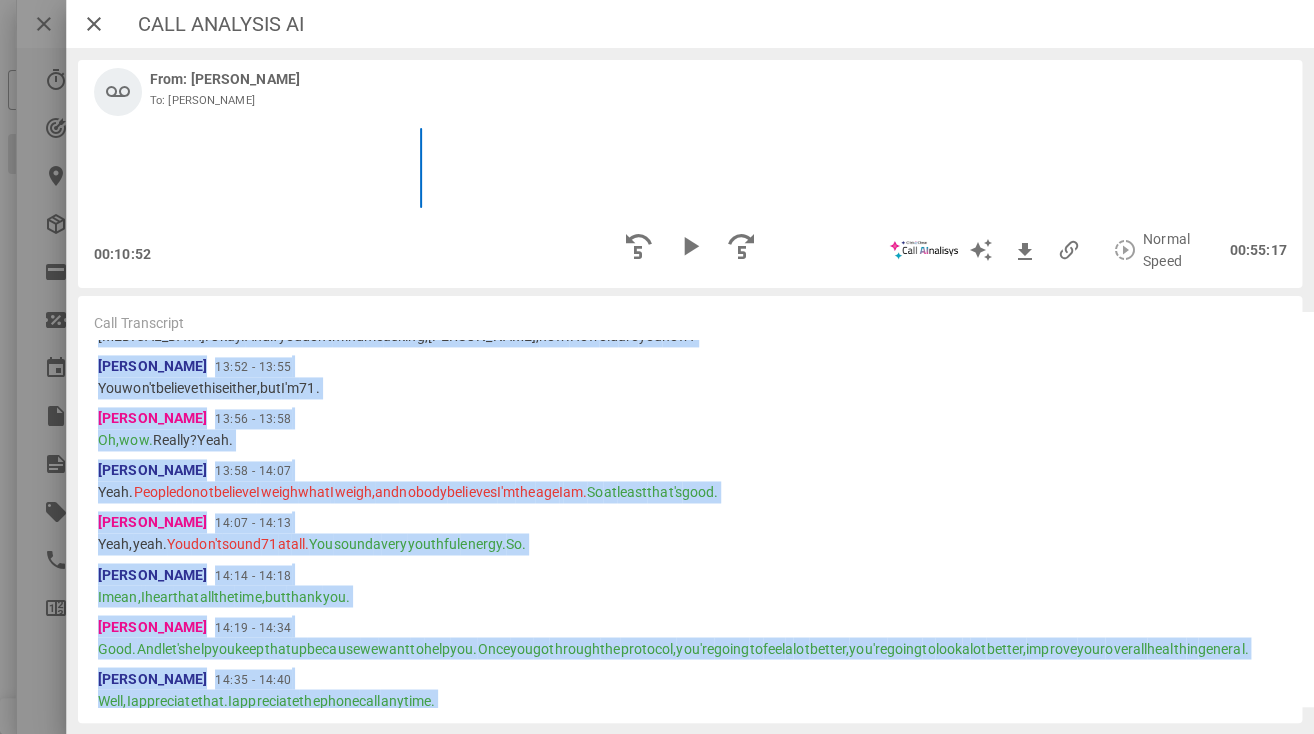 scroll, scrollTop: 3718, scrollLeft: 0, axis: vertical 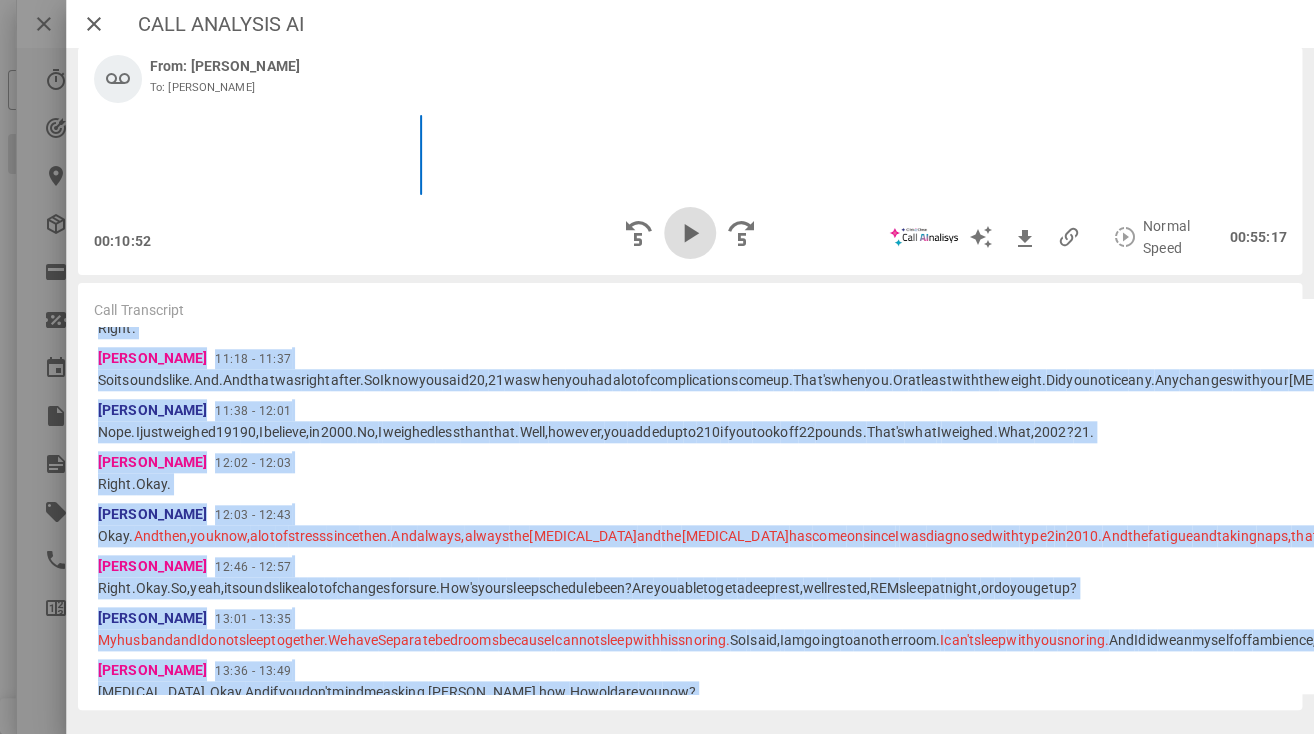 click at bounding box center [690, 233] 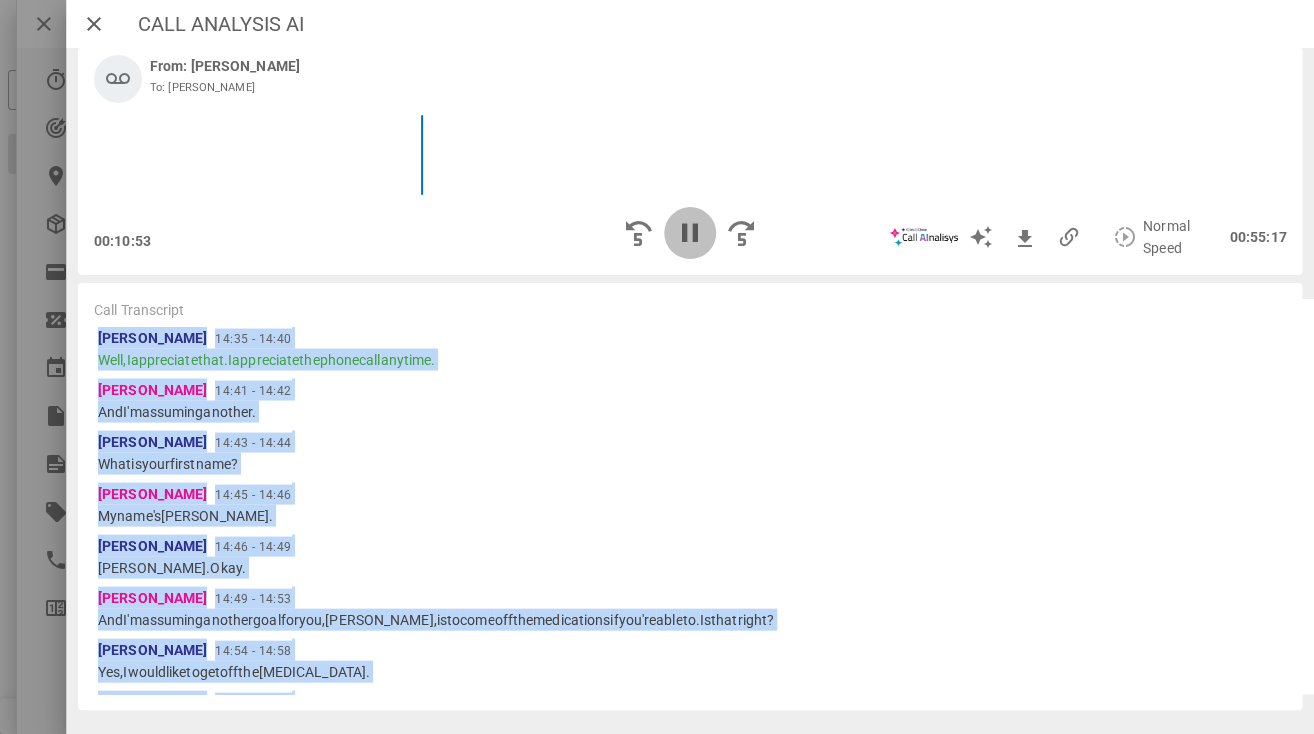 click at bounding box center [690, 233] 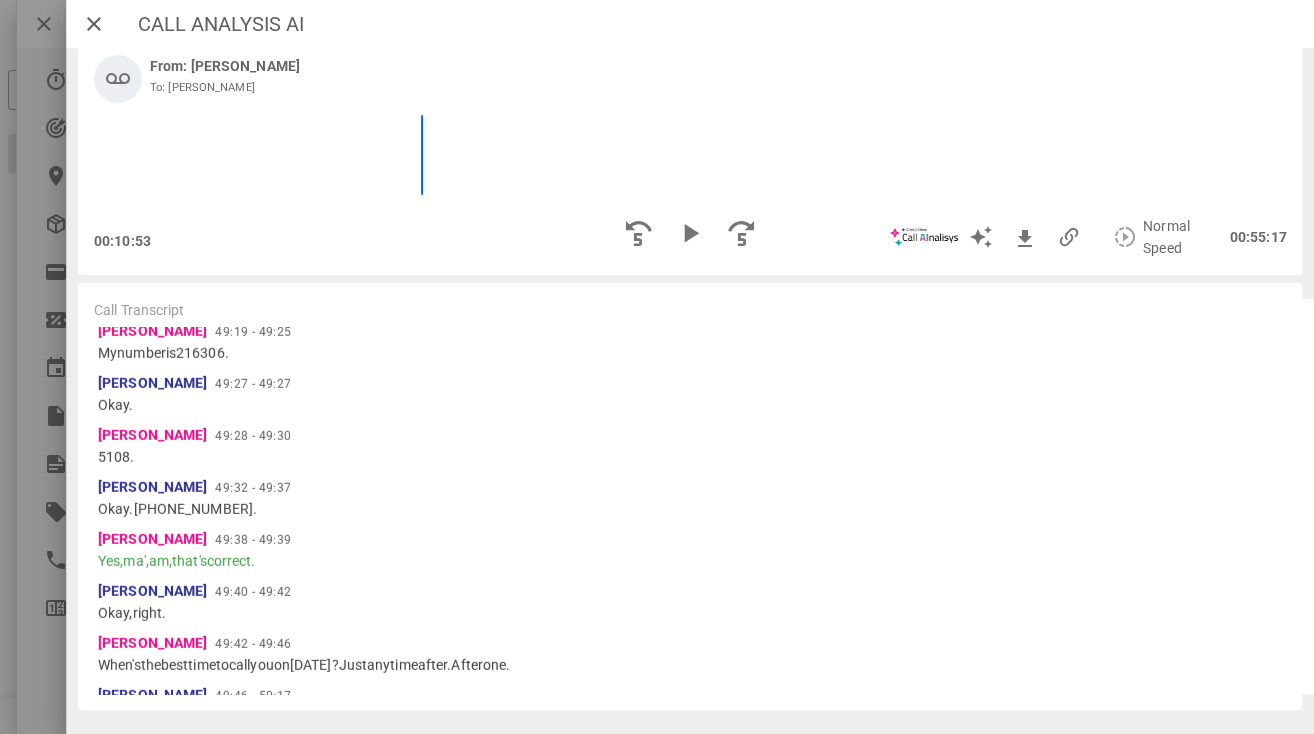 scroll, scrollTop: 13997, scrollLeft: 0, axis: vertical 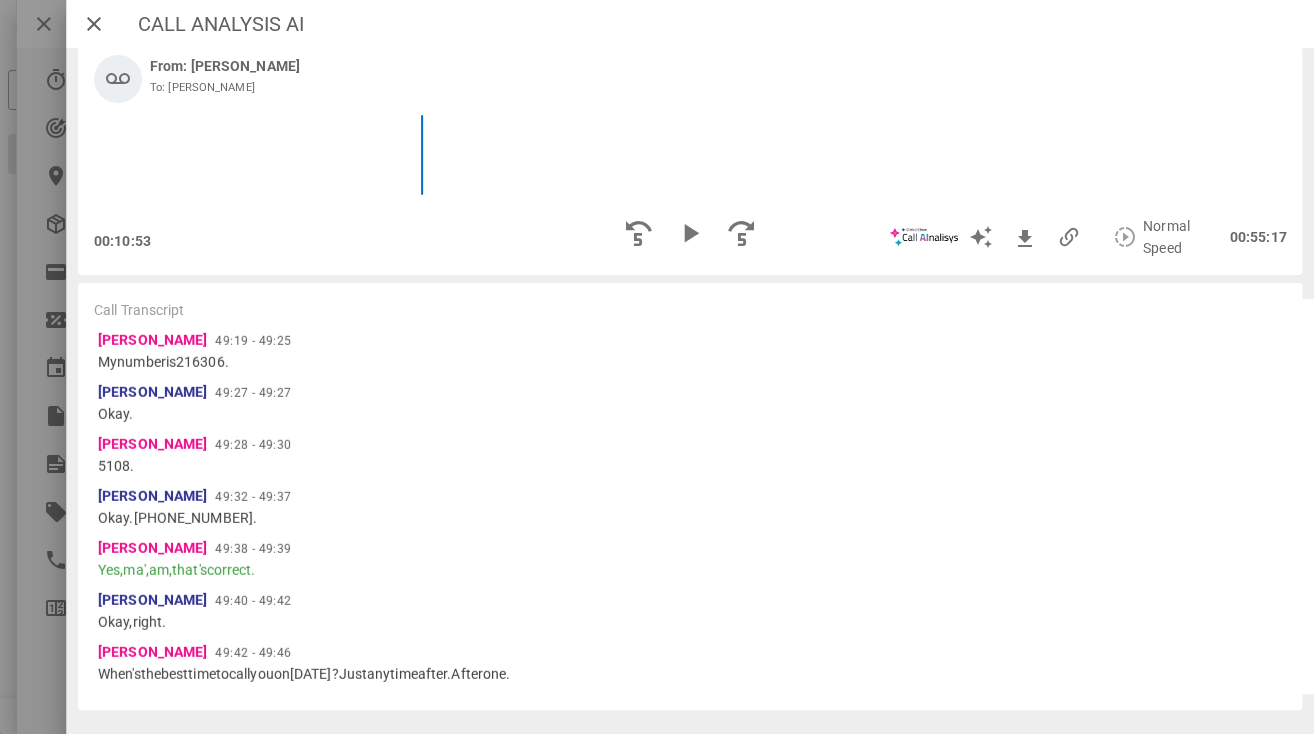 drag, startPoint x: 87, startPoint y: 404, endPoint x: 172, endPoint y: 675, distance: 284.0176 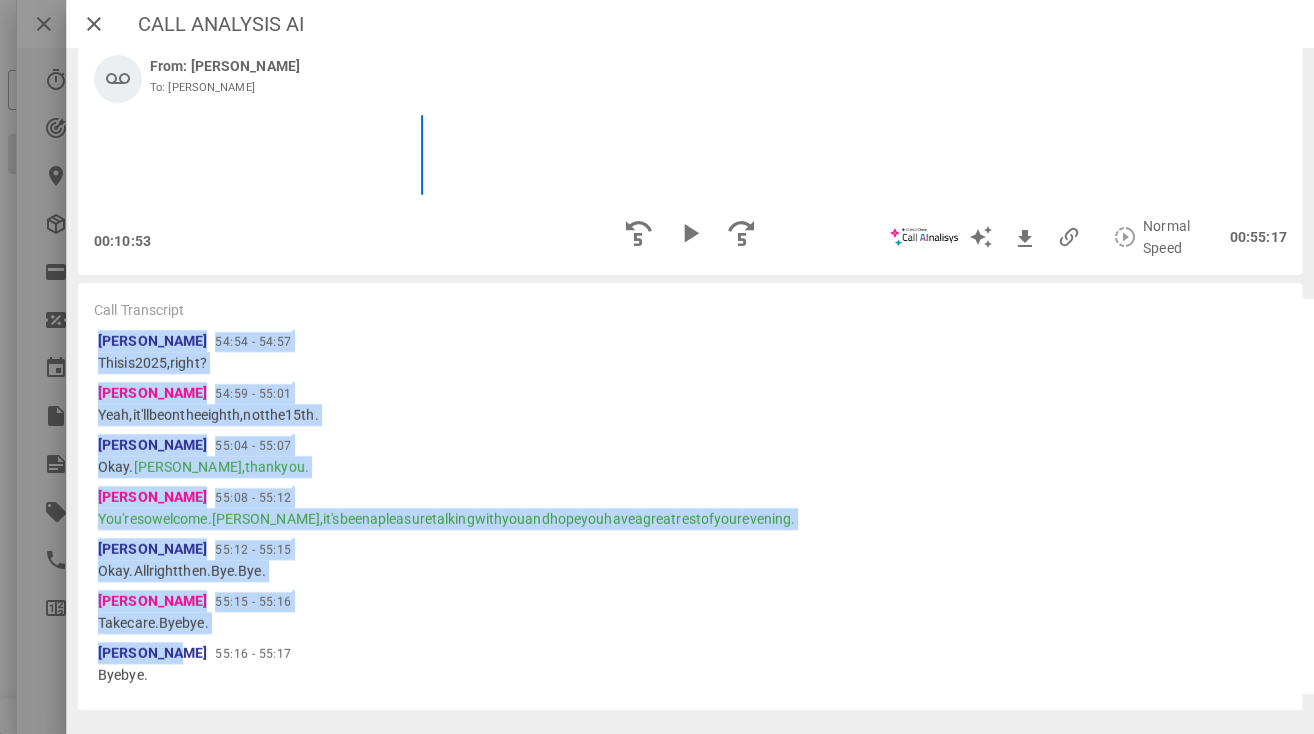 scroll, scrollTop: 21265, scrollLeft: 0, axis: vertical 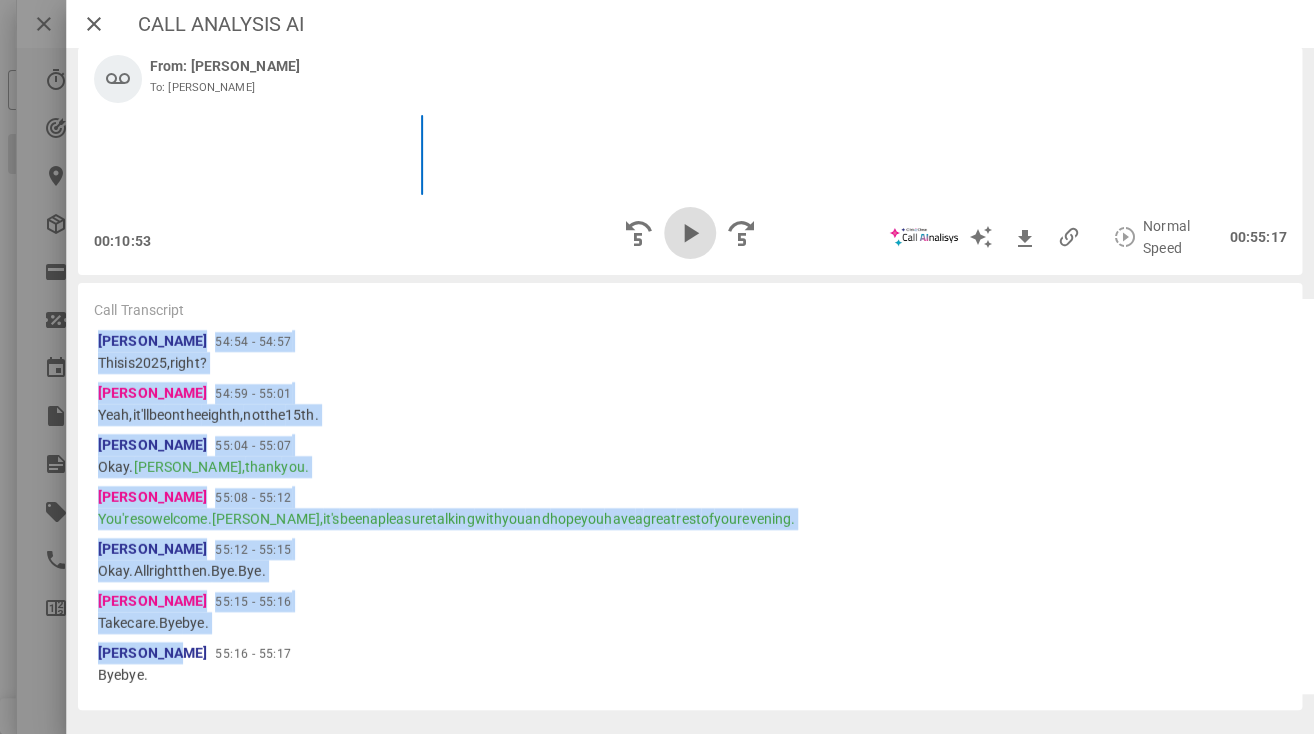 click at bounding box center [690, 233] 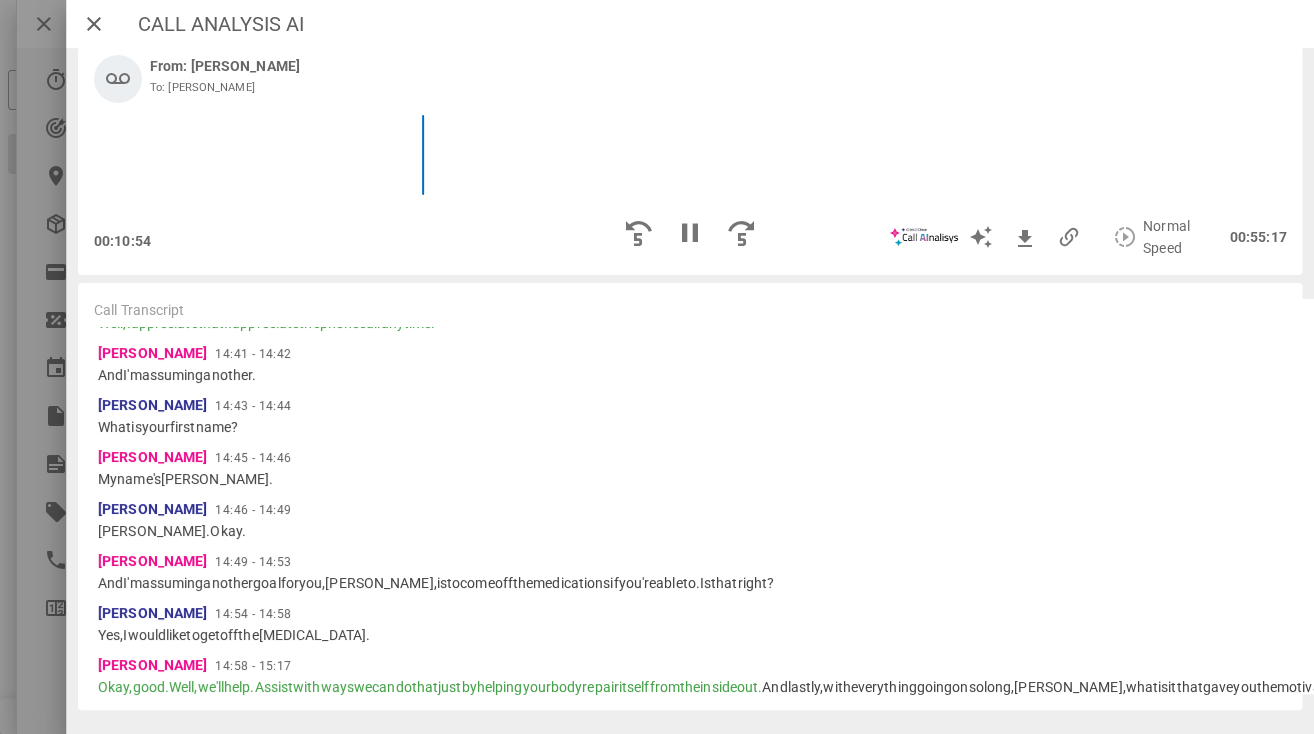 scroll, scrollTop: 4075, scrollLeft: 0, axis: vertical 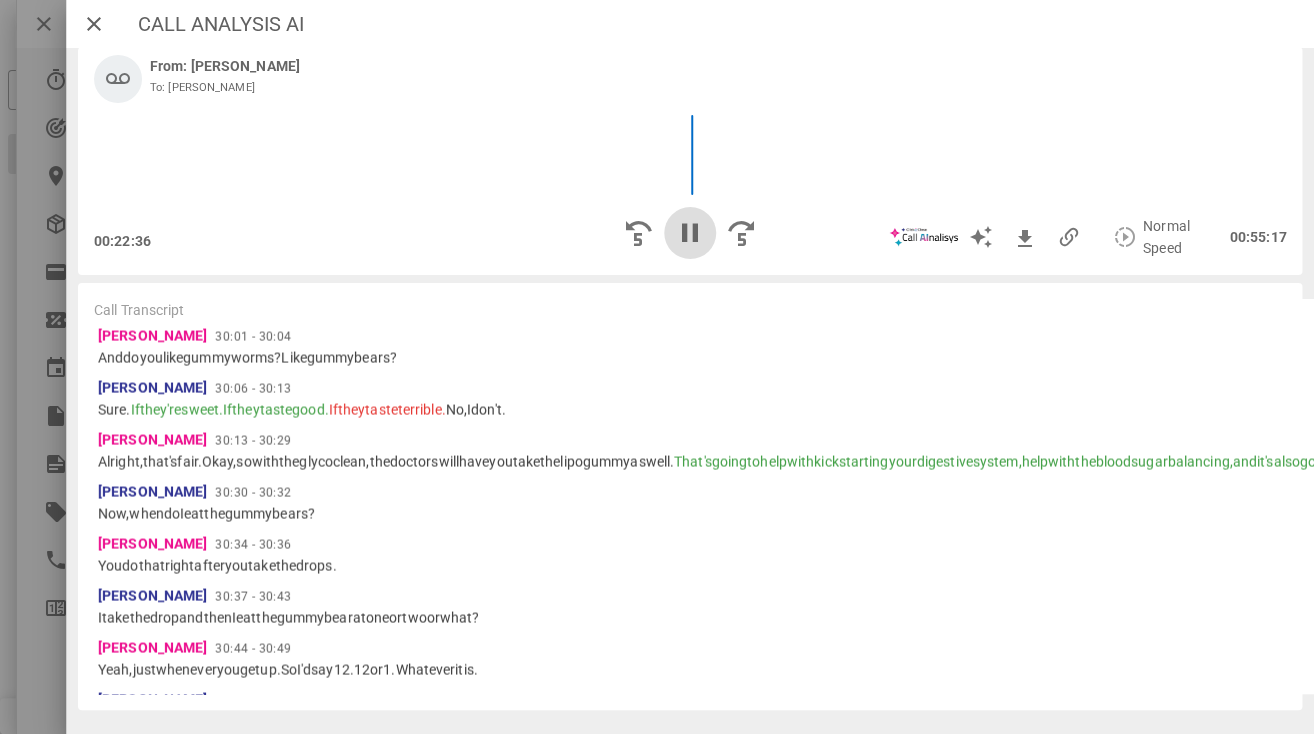click at bounding box center (690, 233) 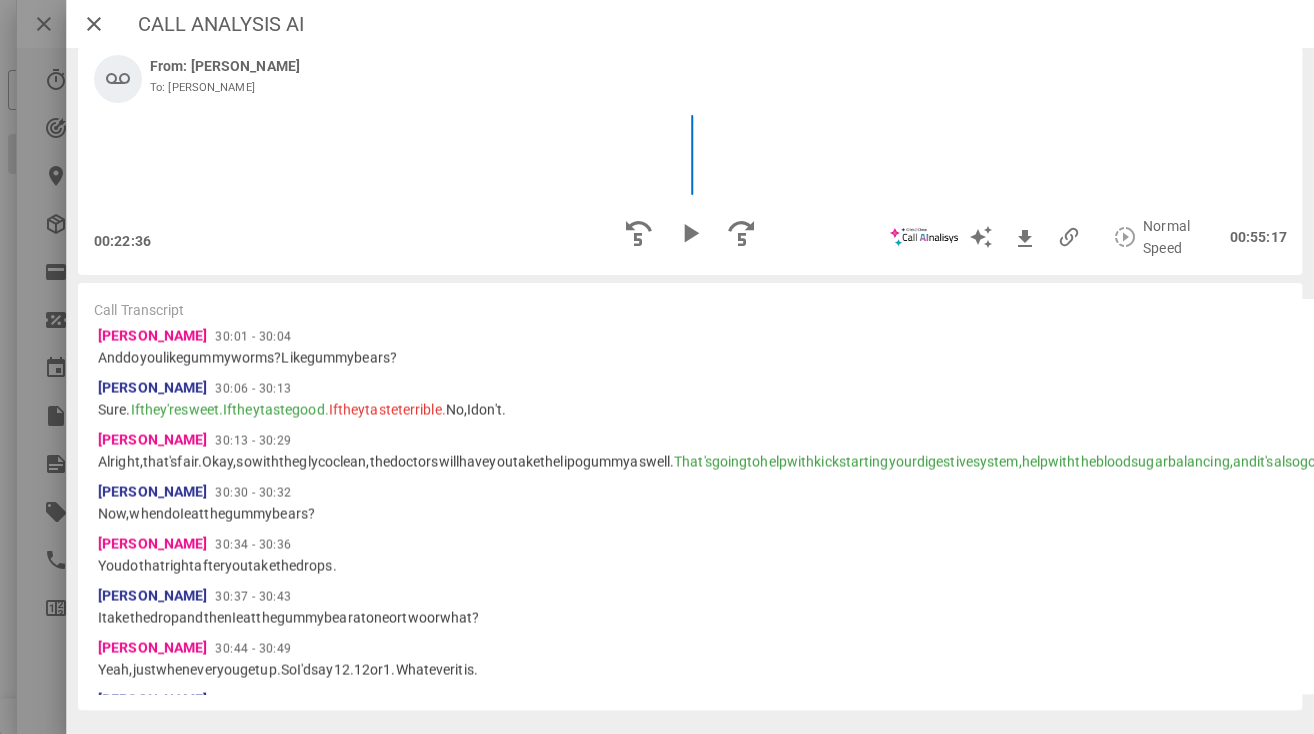 scroll, scrollTop: 0, scrollLeft: 0, axis: both 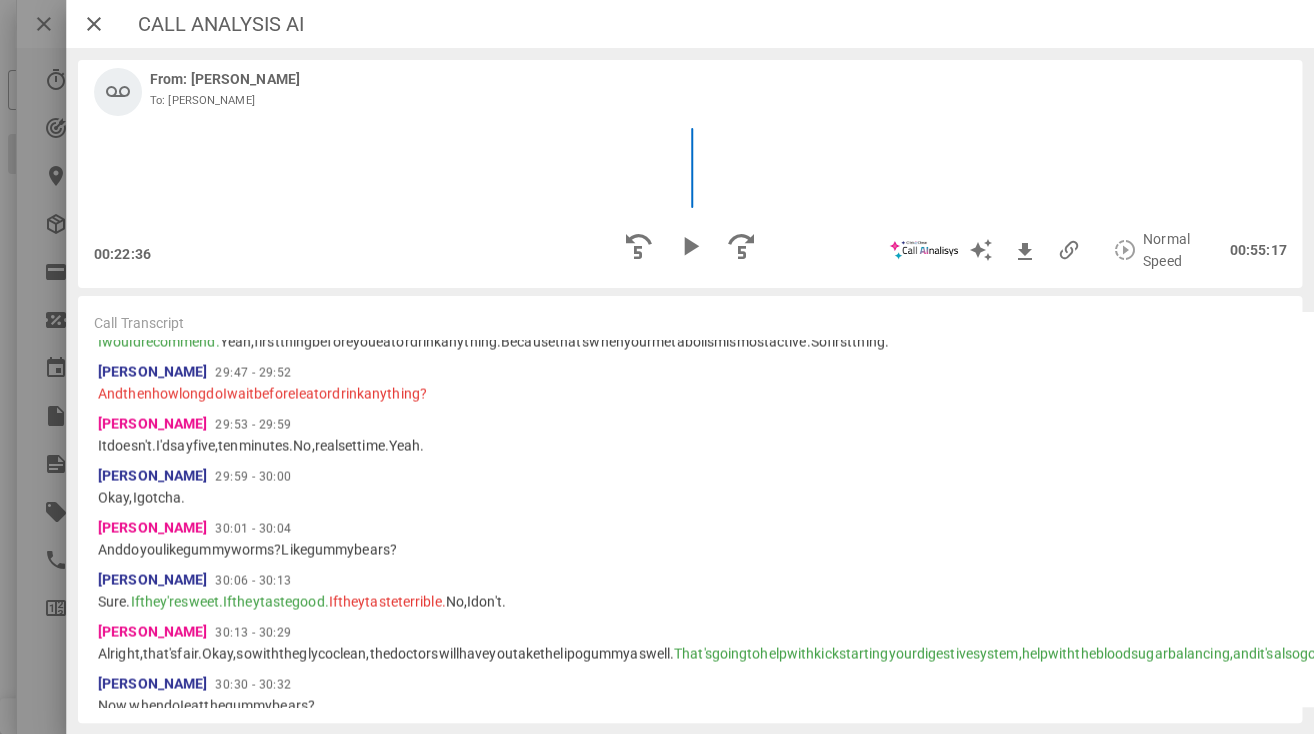 drag, startPoint x: 727, startPoint y: 491, endPoint x: 97, endPoint y: 495, distance: 630.0127 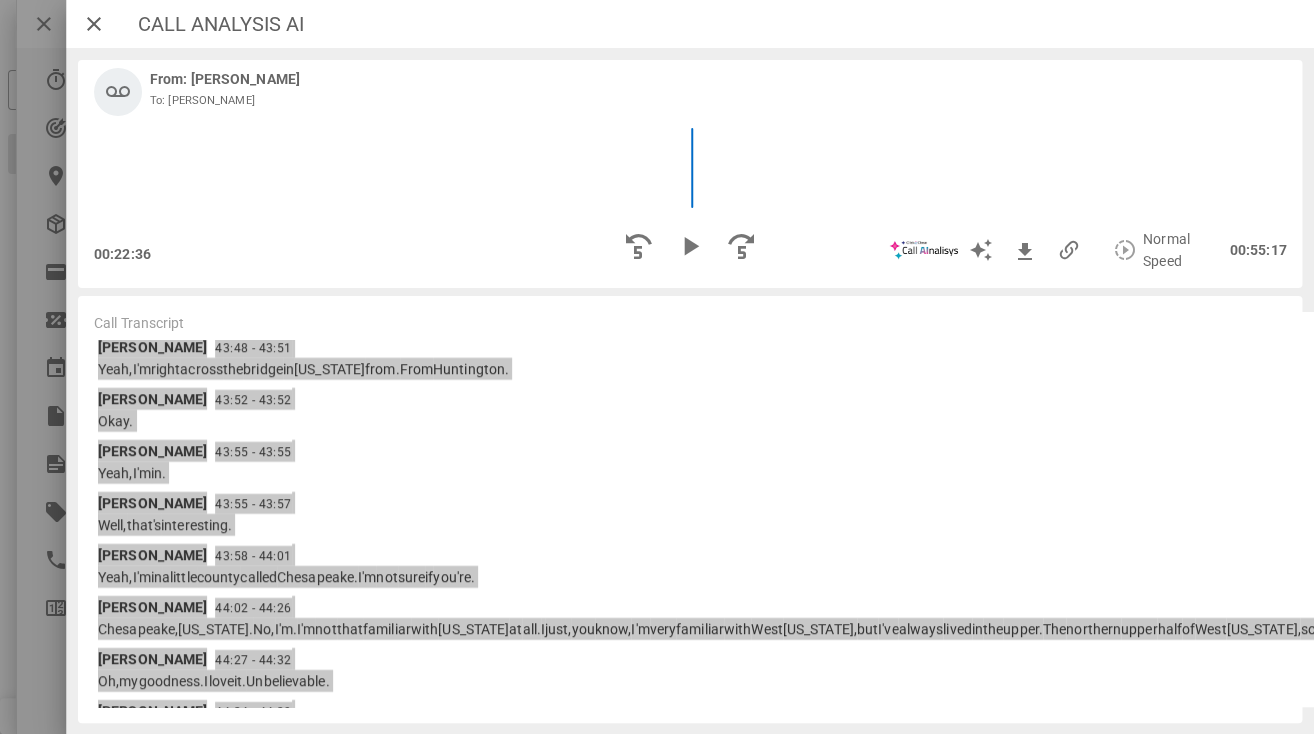 scroll, scrollTop: 12443, scrollLeft: 0, axis: vertical 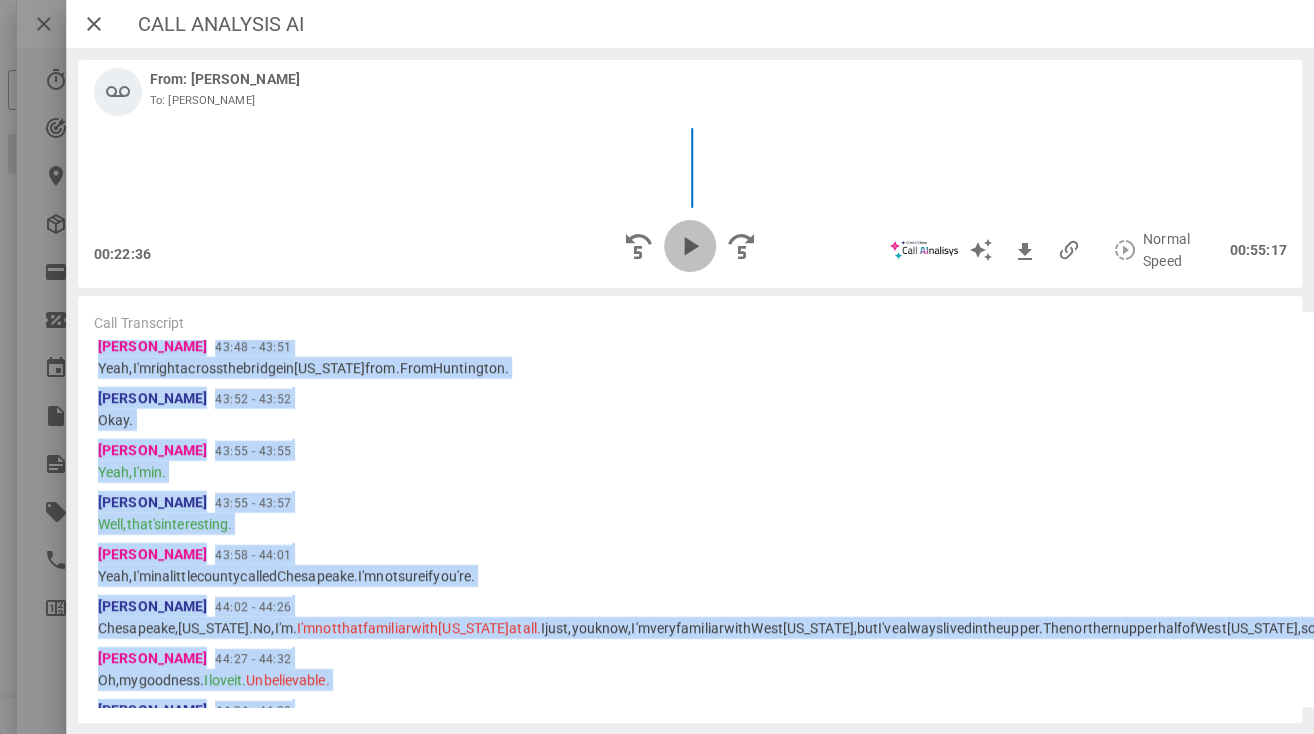 click at bounding box center [690, 246] 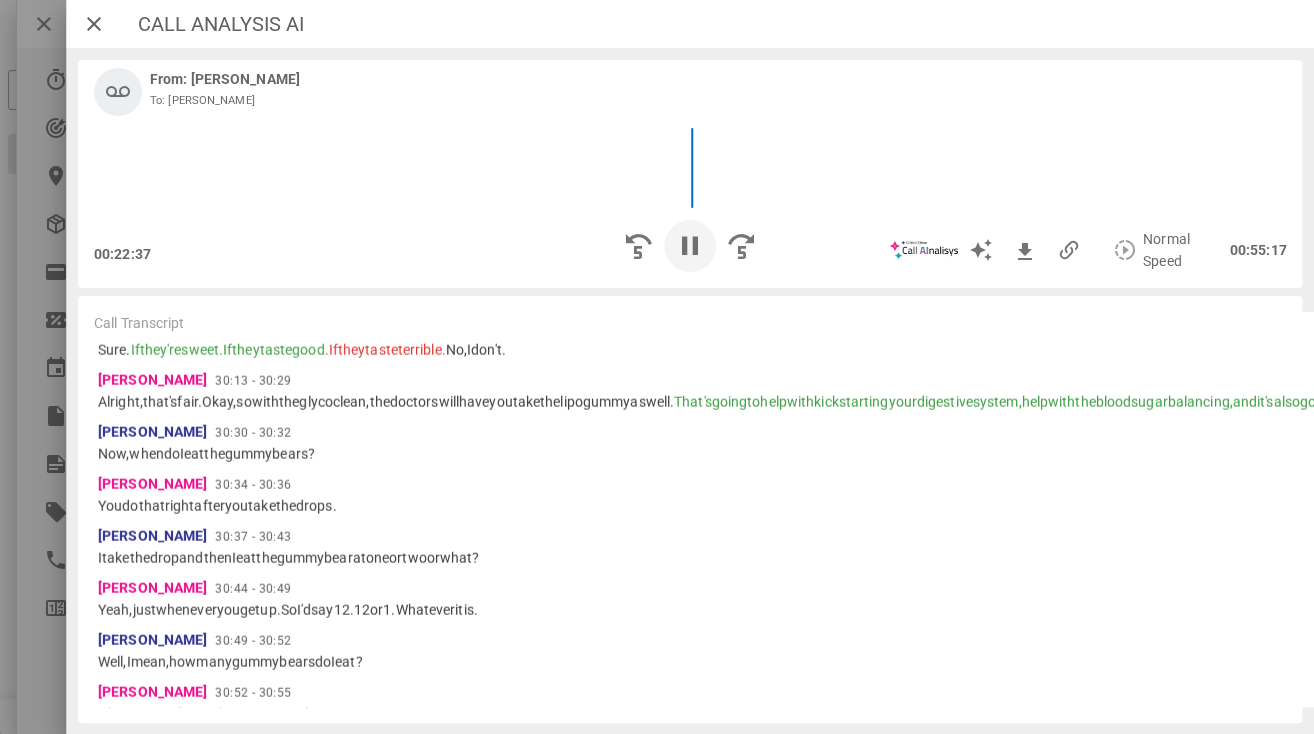 scroll, scrollTop: 8329, scrollLeft: 0, axis: vertical 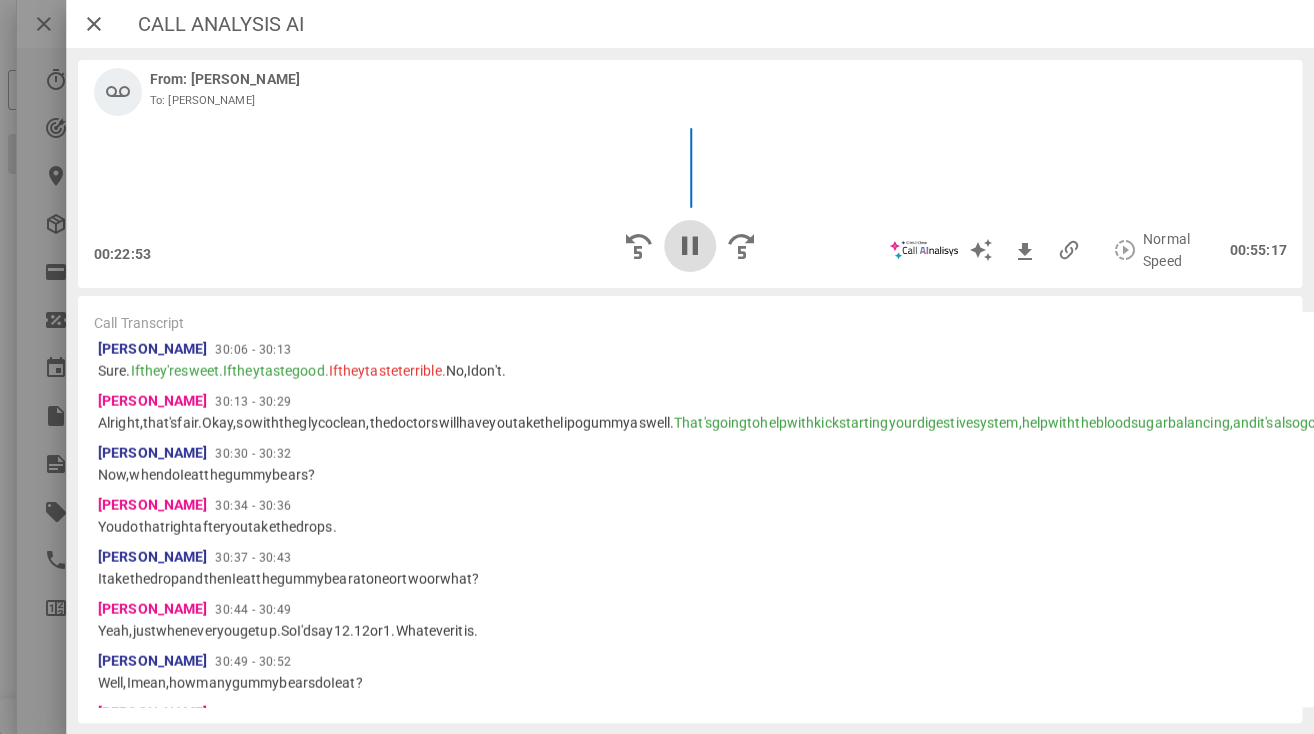 click at bounding box center (690, 246) 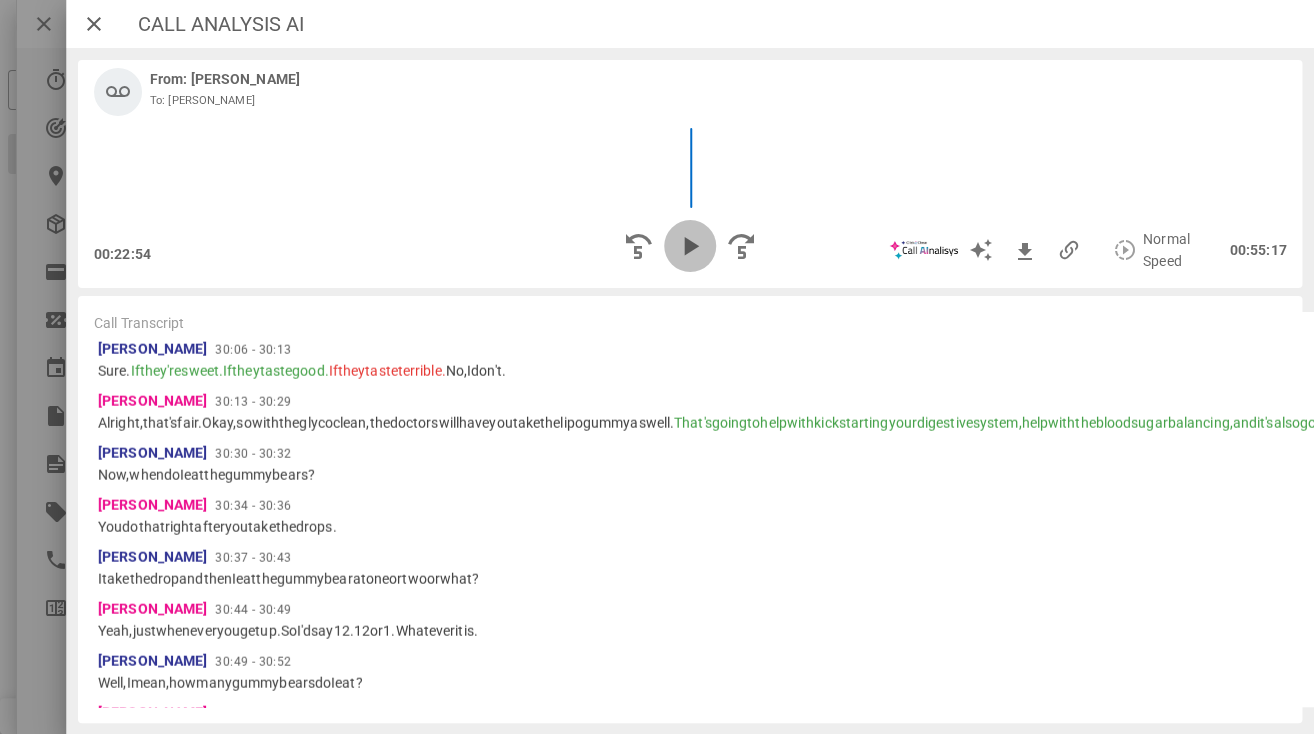 click at bounding box center [690, 246] 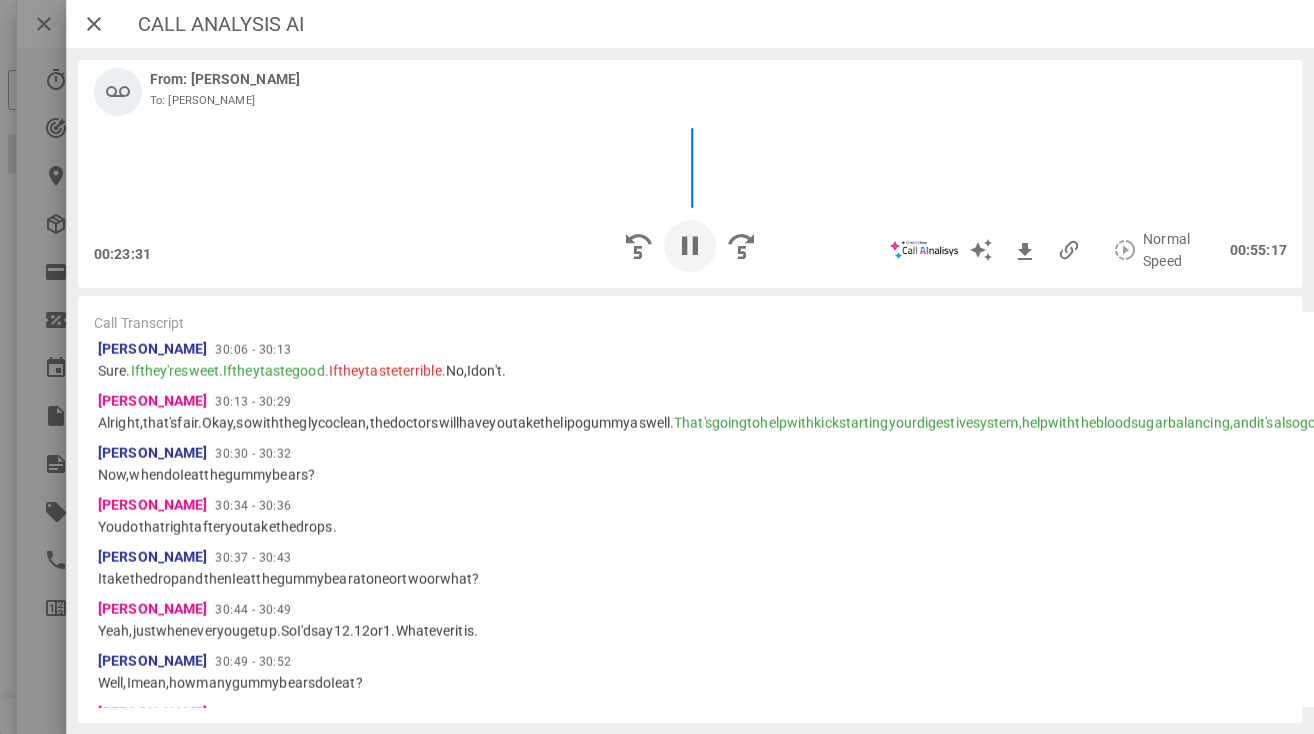 scroll, scrollTop: 0, scrollLeft: 110, axis: horizontal 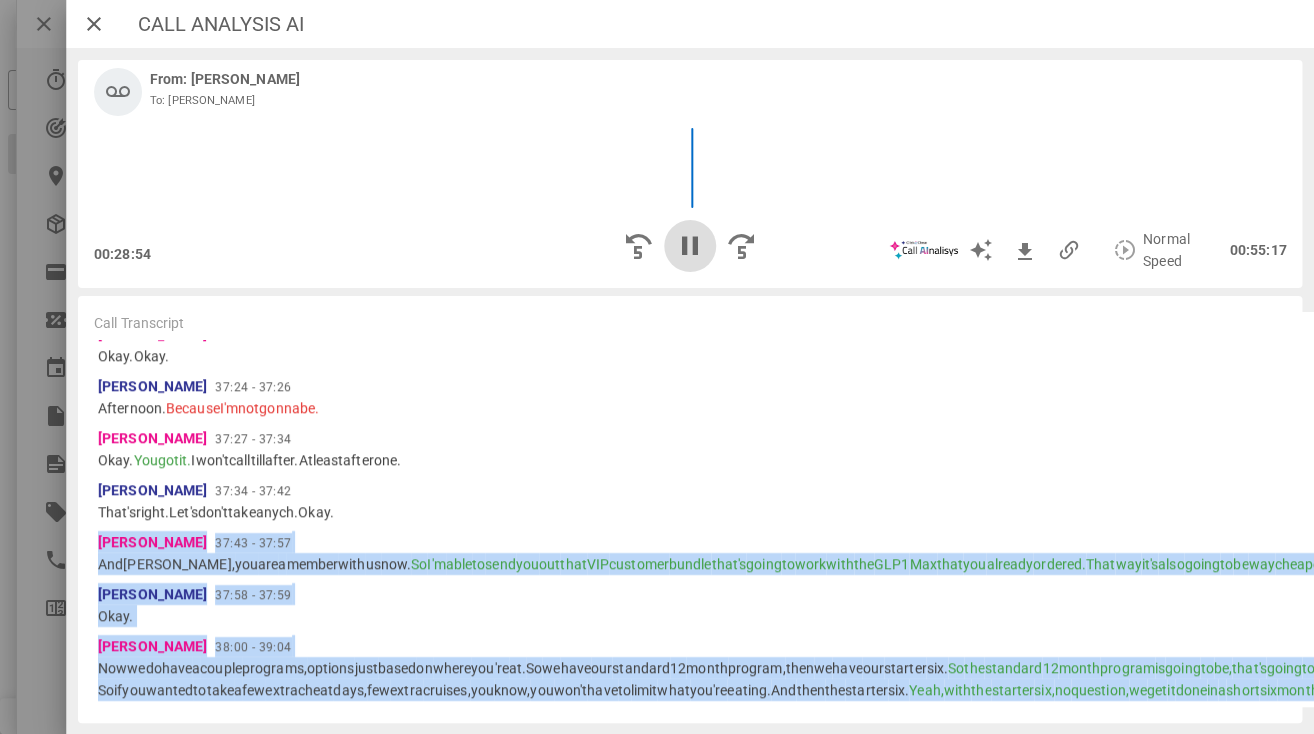 click at bounding box center (690, 246) 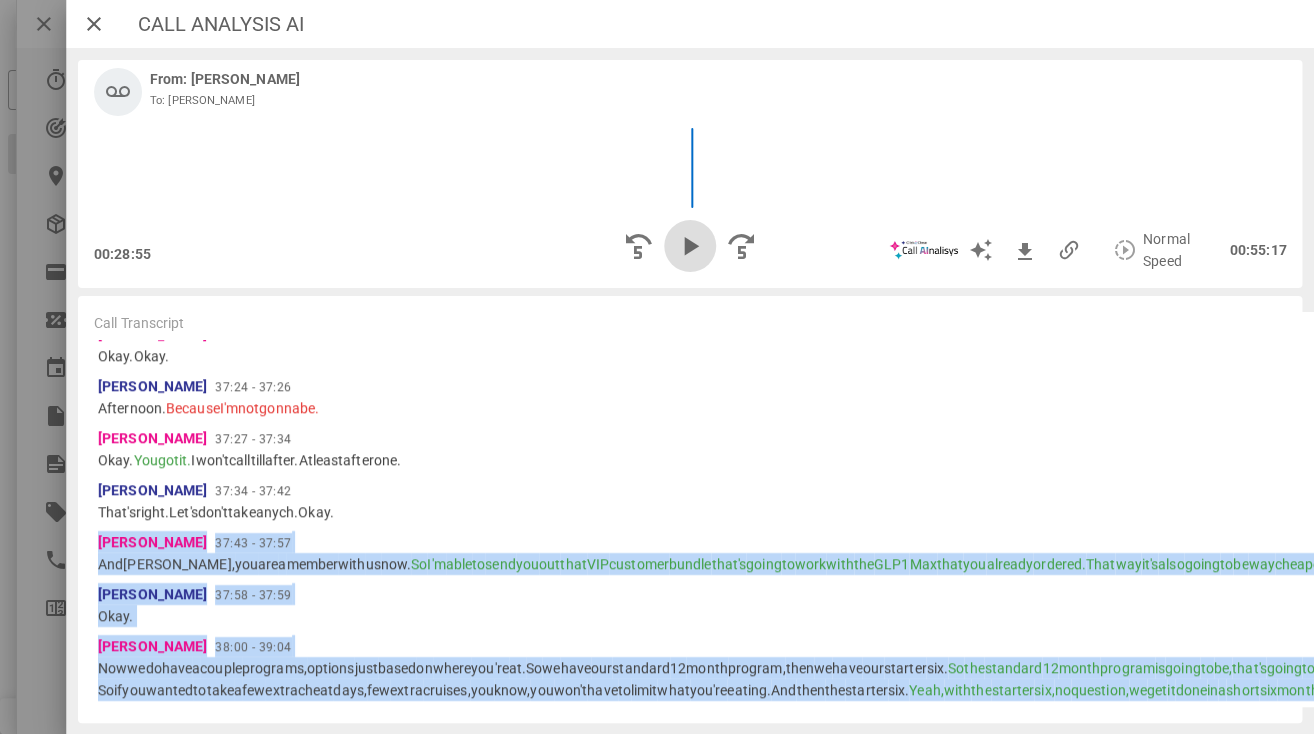 click at bounding box center [690, 246] 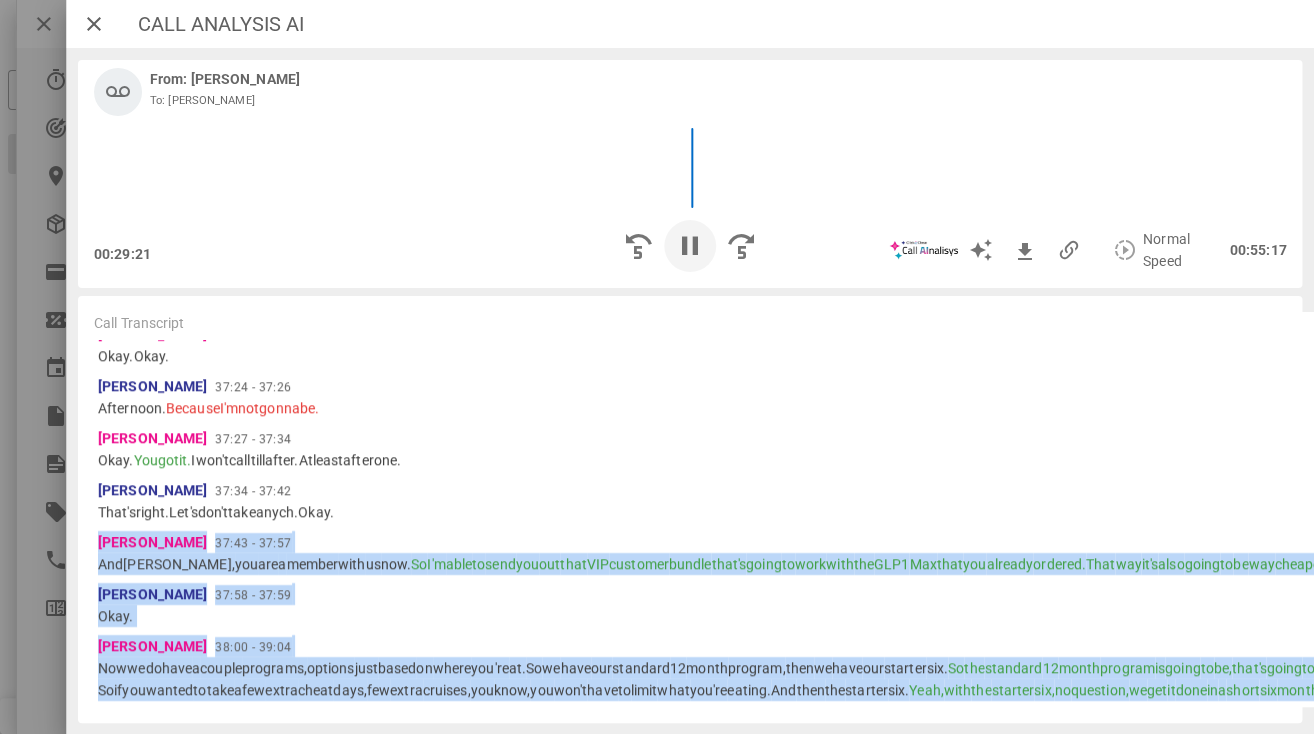 scroll, scrollTop: 0, scrollLeft: 285, axis: horizontal 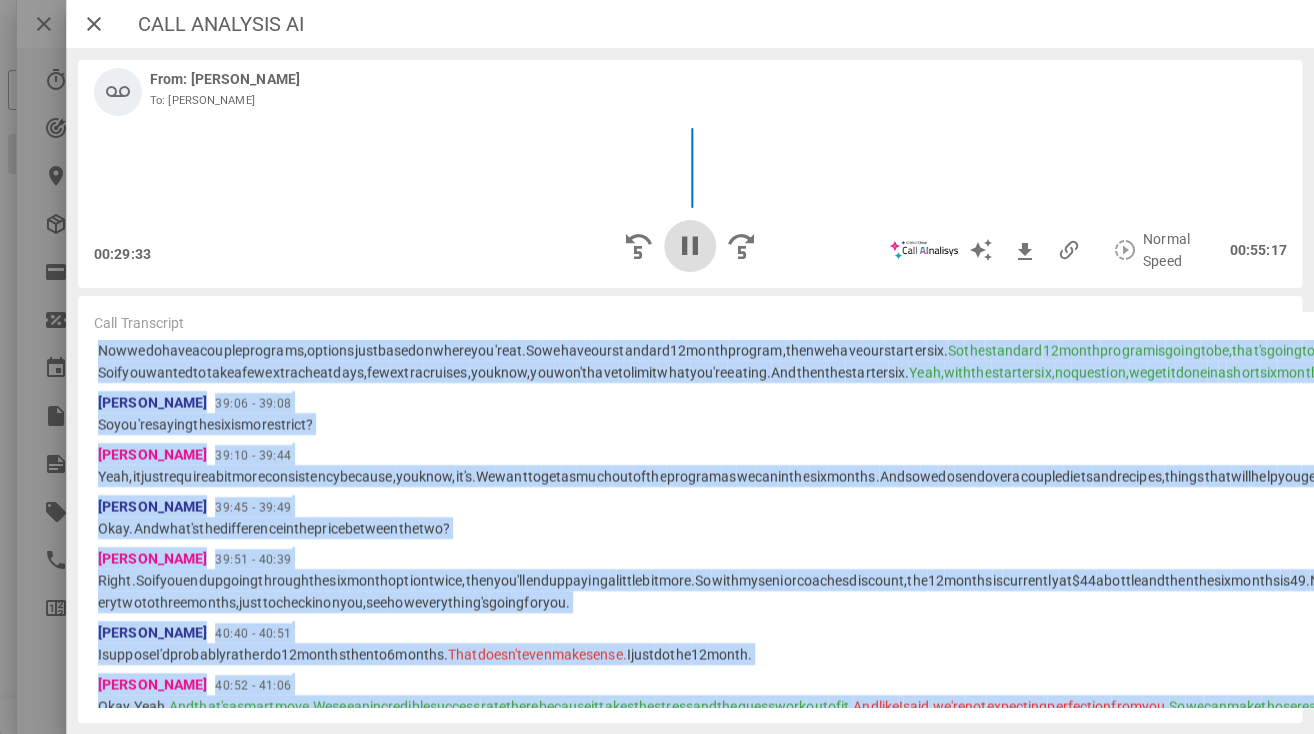 click at bounding box center (690, 246) 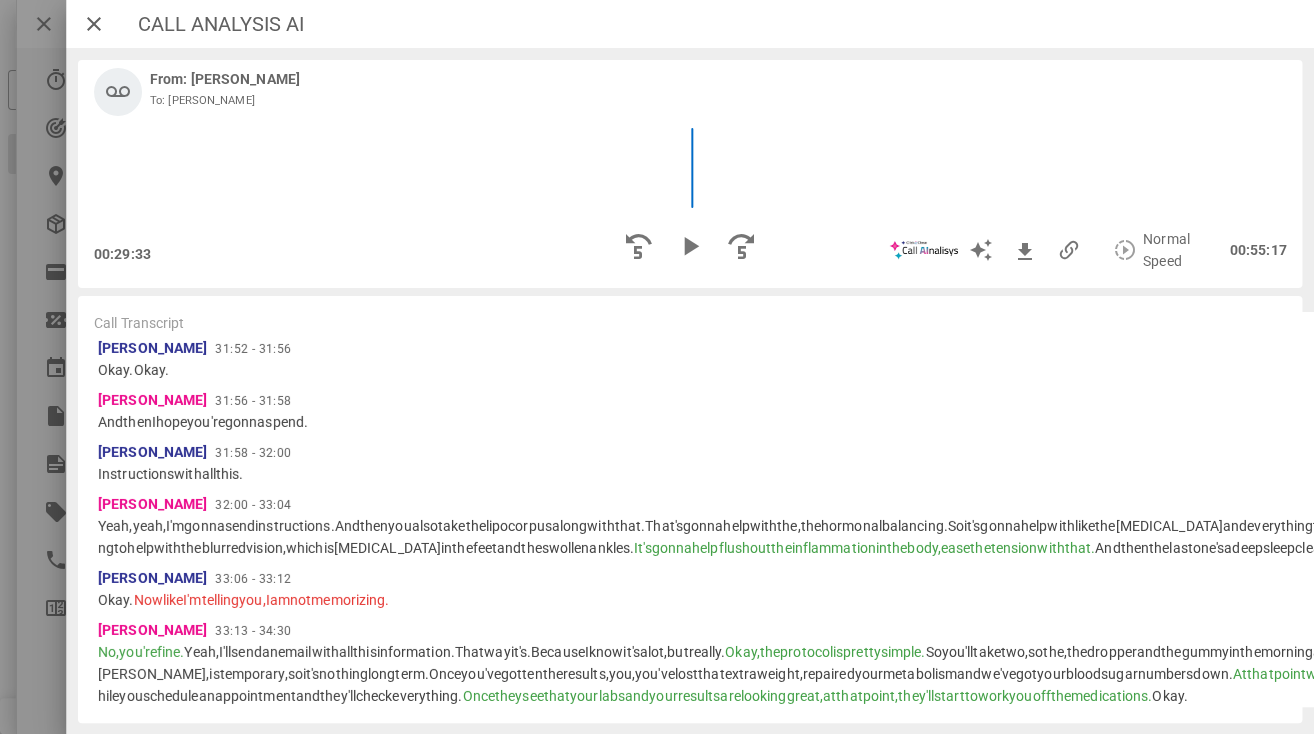 scroll, scrollTop: 8917, scrollLeft: 0, axis: vertical 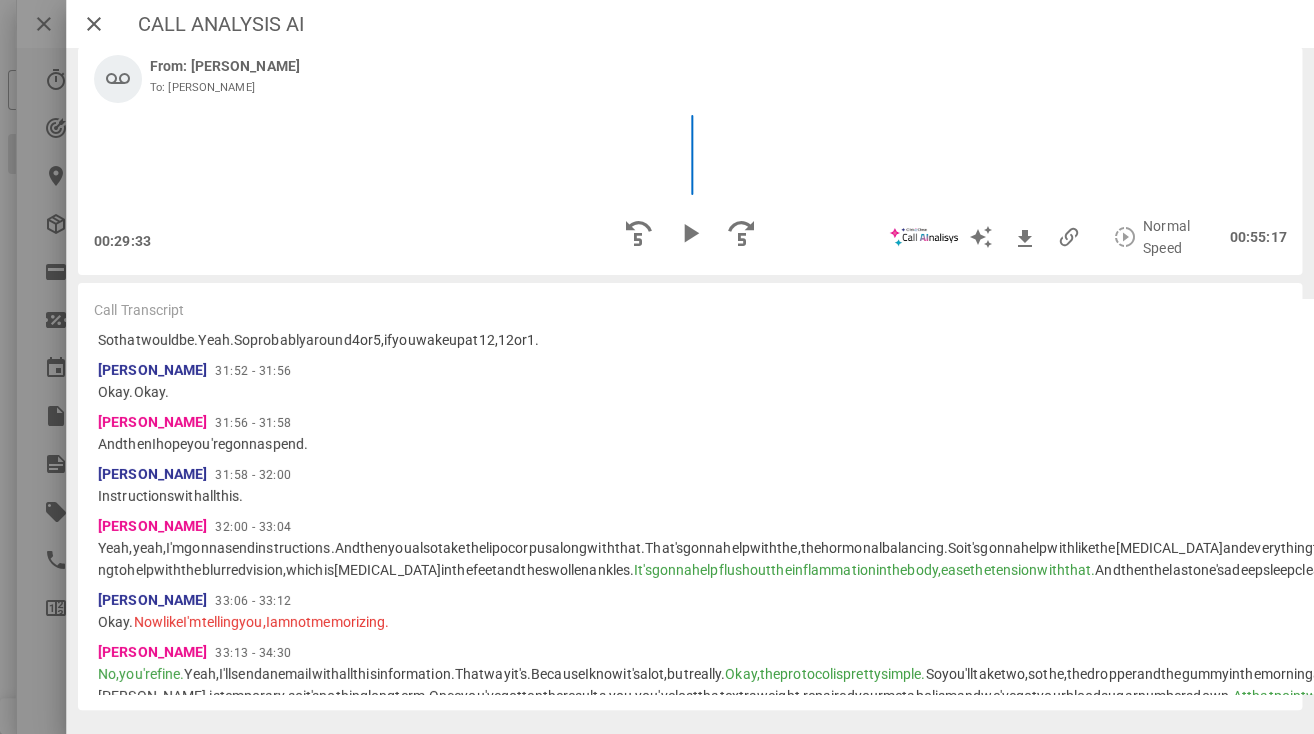 drag, startPoint x: 84, startPoint y: 432, endPoint x: 168, endPoint y: 704, distance: 284.67526 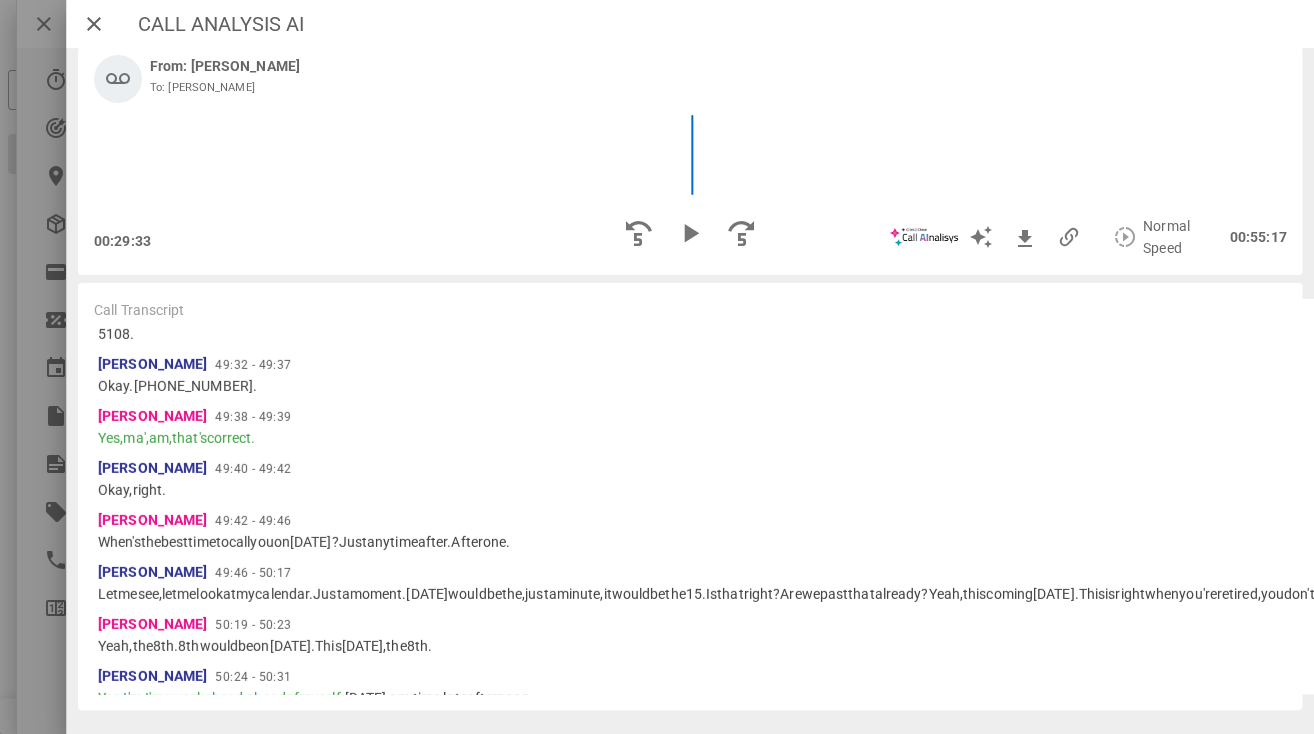 scroll, scrollTop: 14159, scrollLeft: 0, axis: vertical 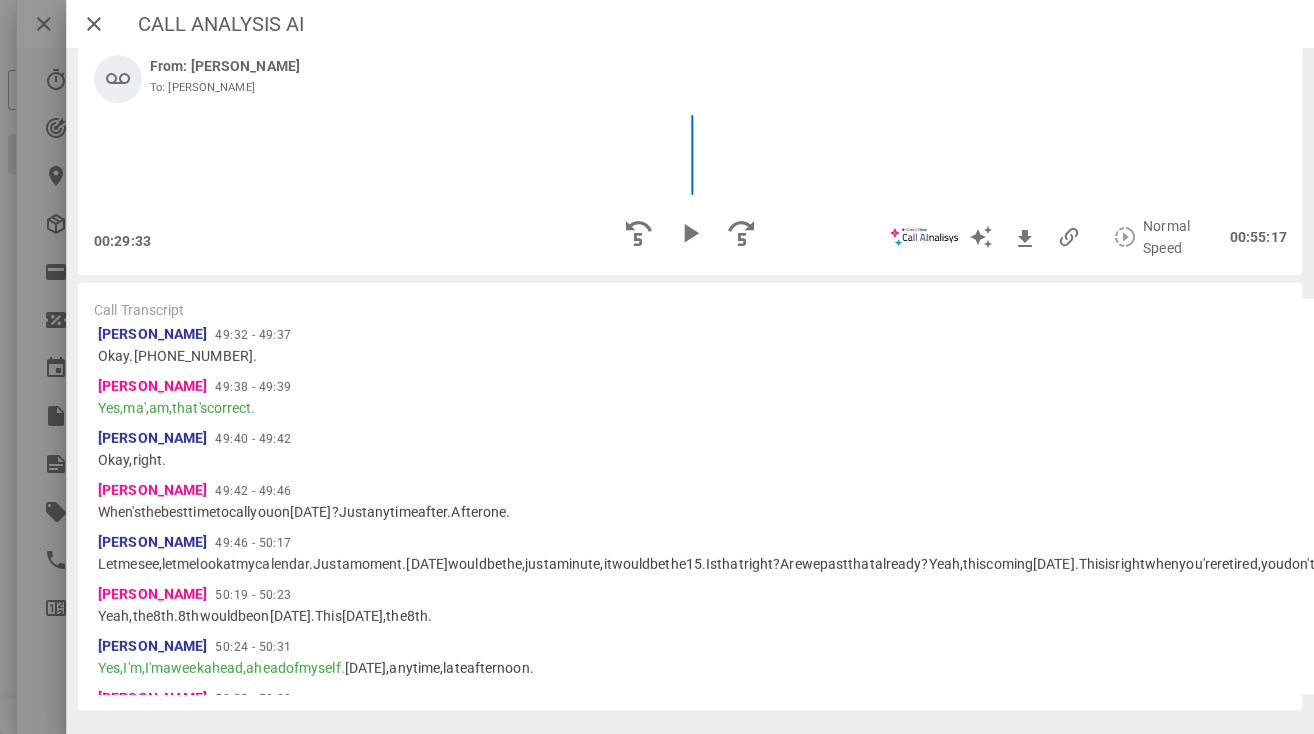 copy on "Brenda Jobes  24:11 - 24:15  Isn't   necessarily   linked   to   a   Disney   cruise.   That's   something   totally   different.  Cody Michaels  24:16 - 24:25  Right.   Okay.   I   didn't   know   if   they.   The   cruise   was   like,   you   go   into   the.   The   park   and   then   it's   at   the   other   end   or   something.   Or   it's   completely   different   location.  Brenda Jobes  24:26 - 24:50  Totally.   That   you   sail   from   so   many   different   places   with   Disney.   Now,   we   usually   do   sail   from   Miami,   Fort   Lauderdale   or   Orlando,   because   that's   just   convenient   for   us.   But   you   can   sail   from   all   different   places.   But   no,   the   cruises   are   100%   separate   from   the   parks.  Cody Michaels  24:51 - 25:10  Okay,   perfect.   And,   yeah,   I   appreciate   you   for   telling   me   that.   I'm   definitely   gonna   write   that   down   on   my   list   here.   And,   Brenda,   I   just   want   you   to   know   th..." 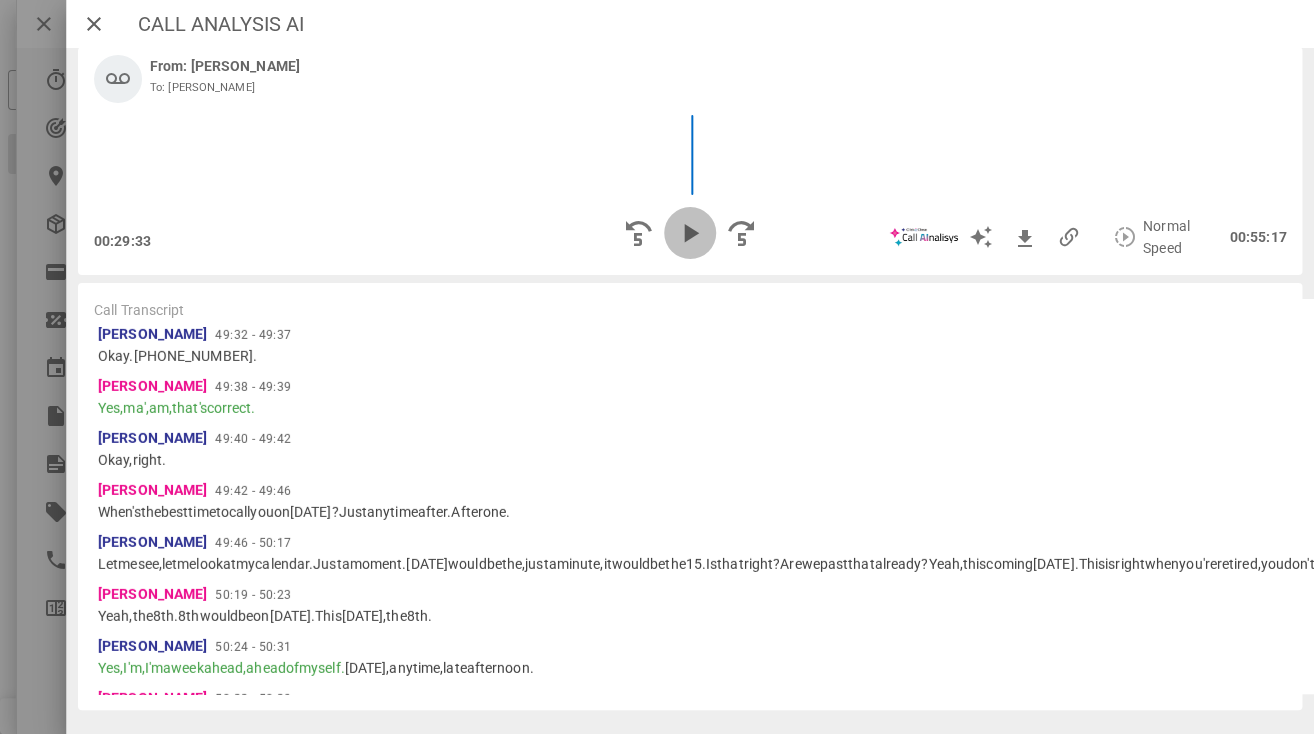 click at bounding box center (690, 233) 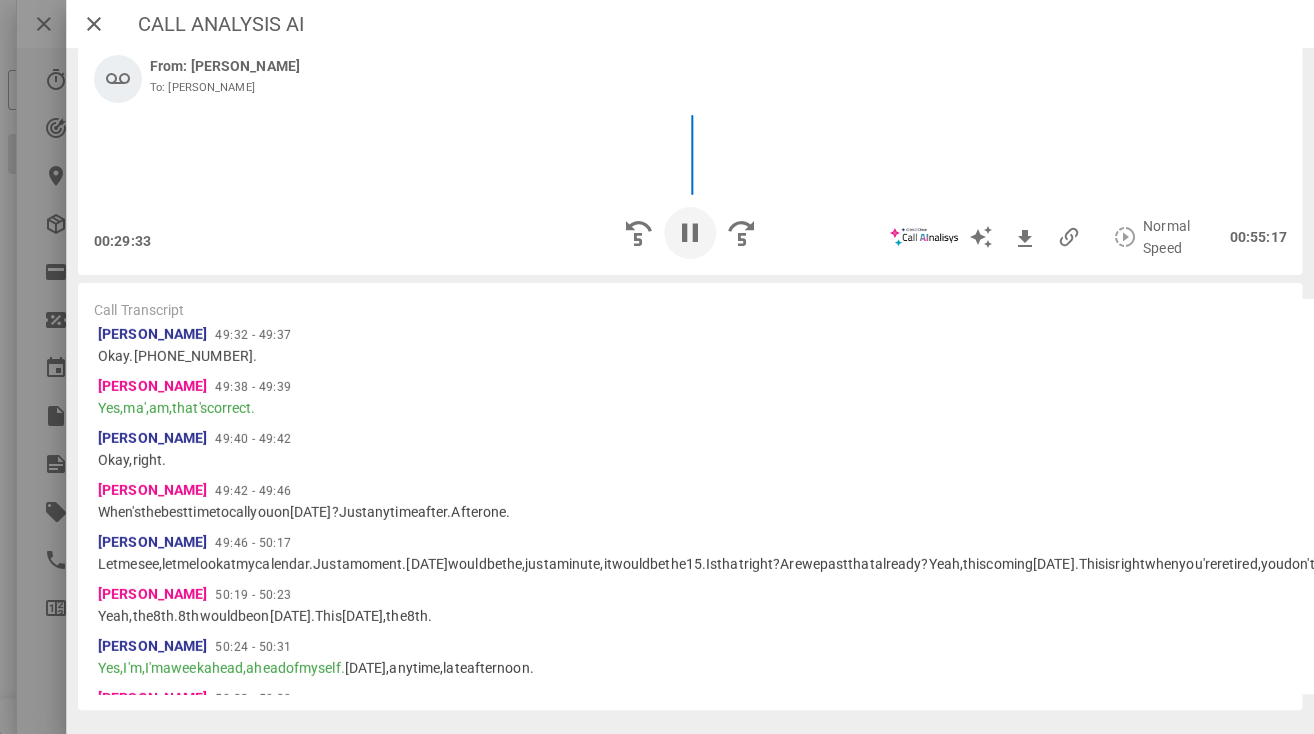 scroll, scrollTop: 0, scrollLeft: 291, axis: horizontal 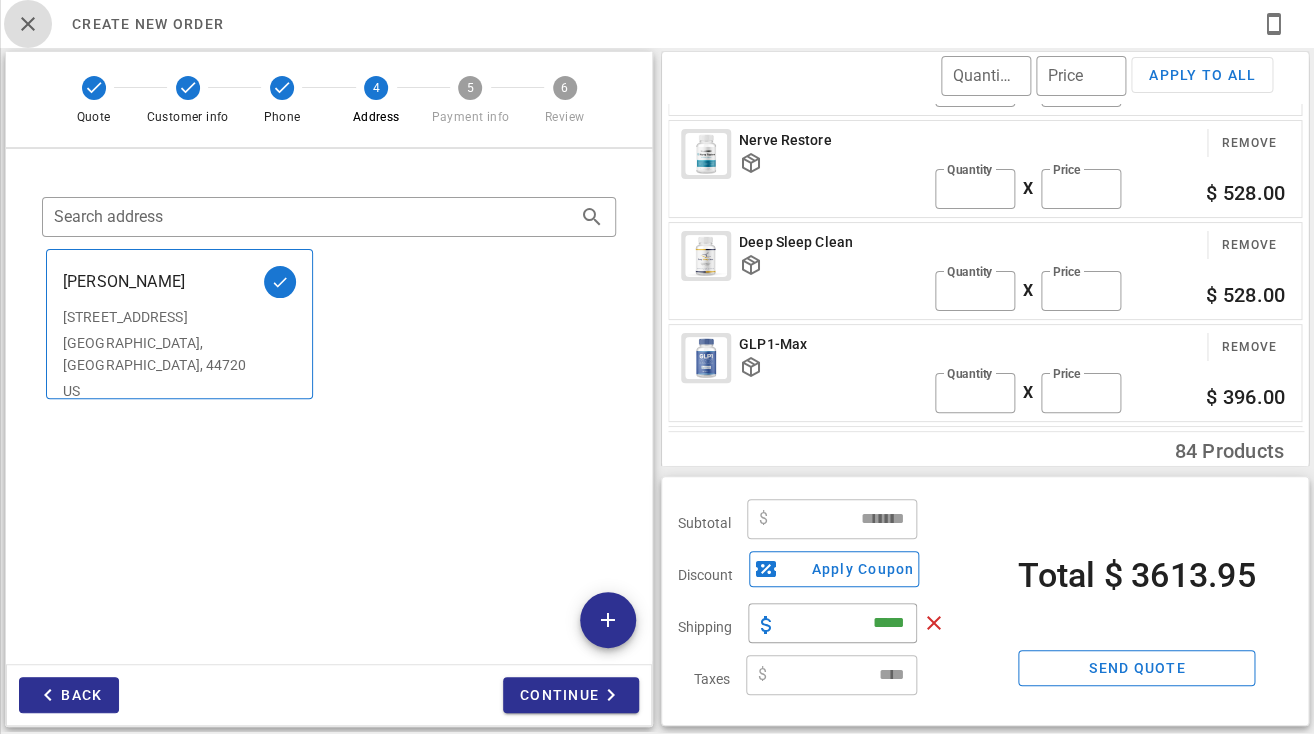 click at bounding box center [28, 24] 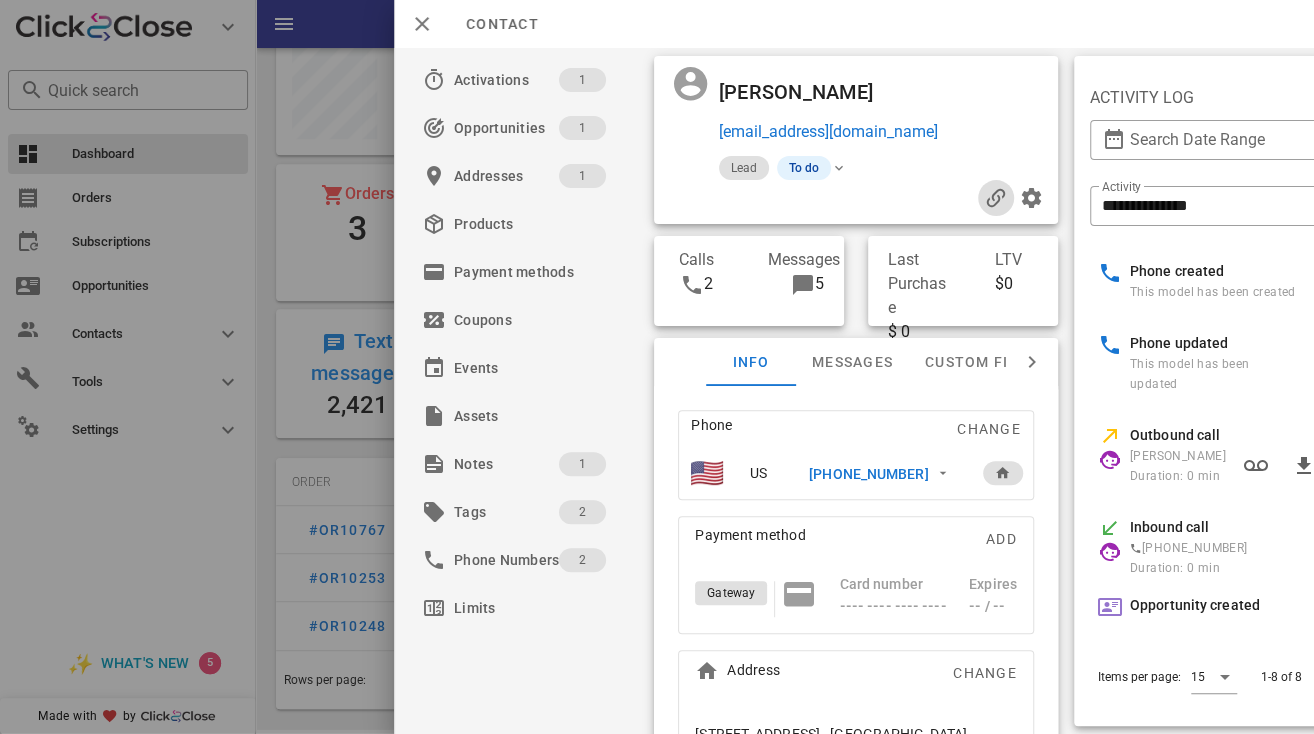 click at bounding box center [996, 198] 